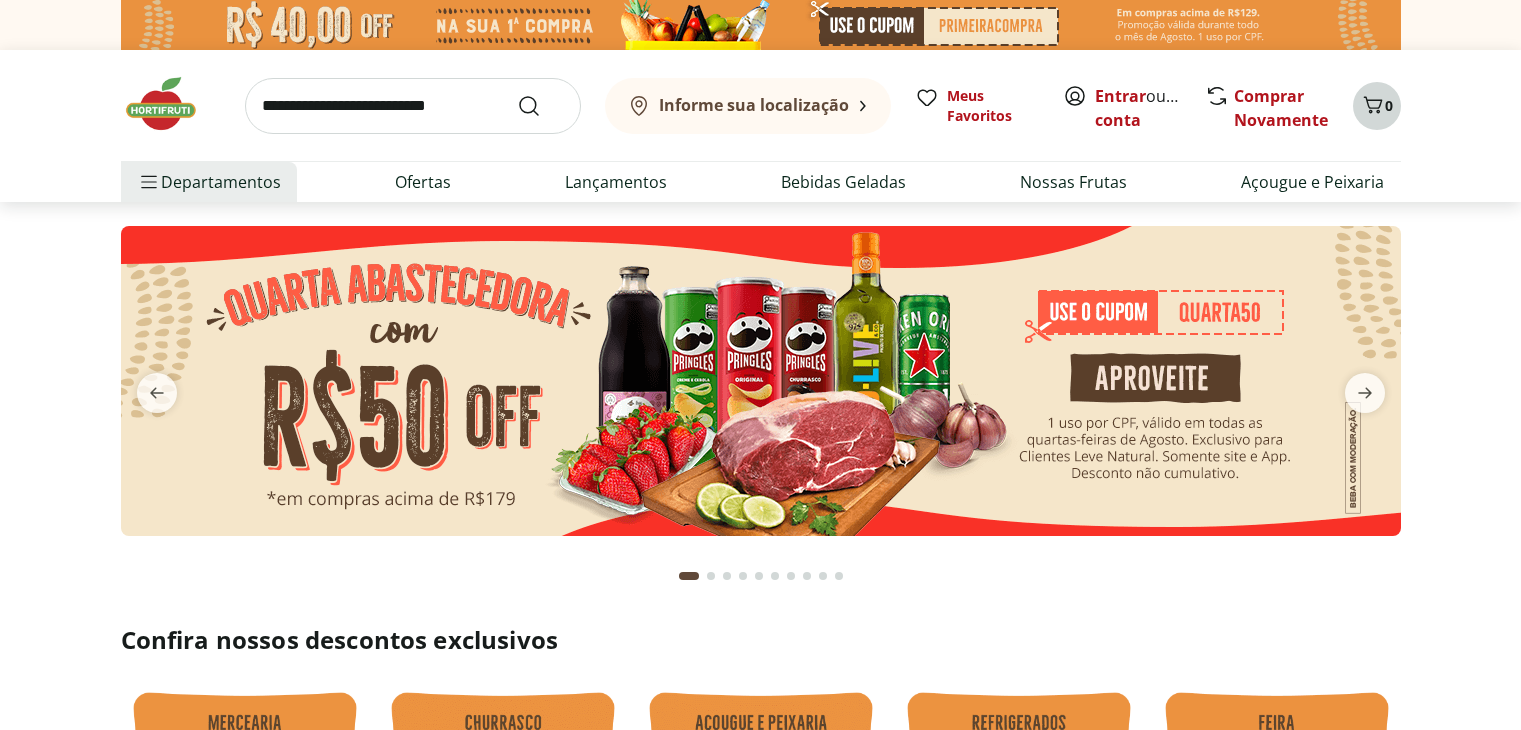 scroll, scrollTop: 0, scrollLeft: 0, axis: both 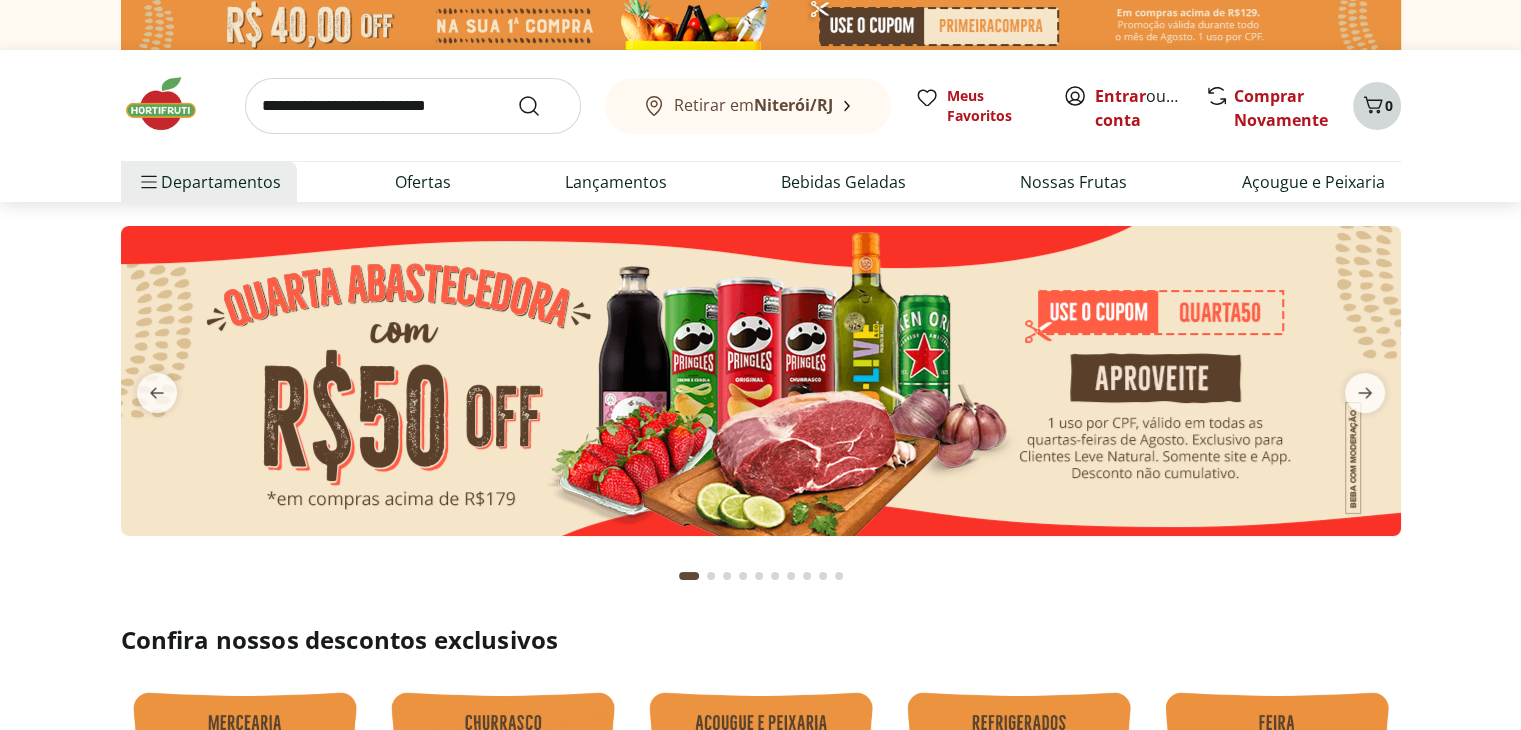 click 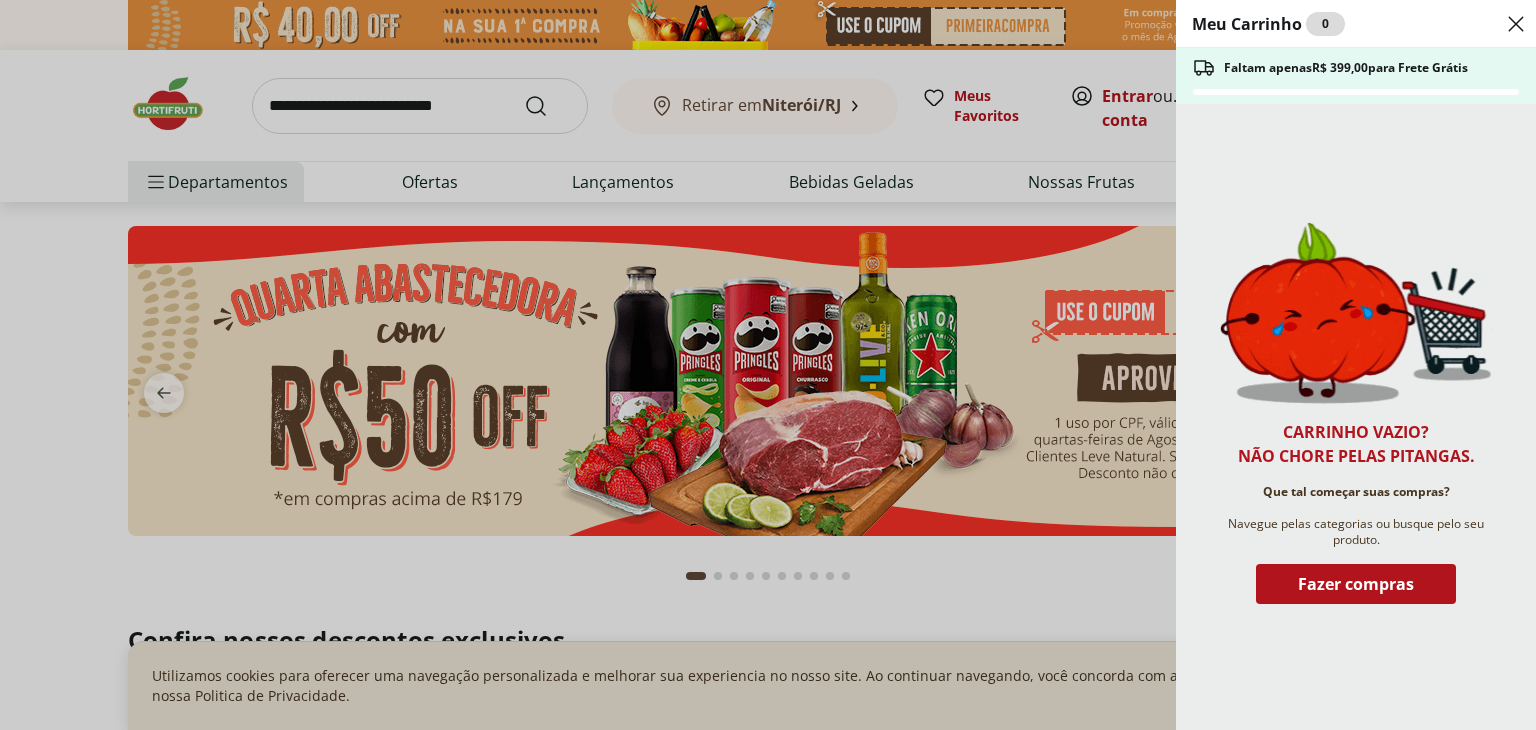 click on "Meu Carrinho 0" at bounding box center (1356, 24) 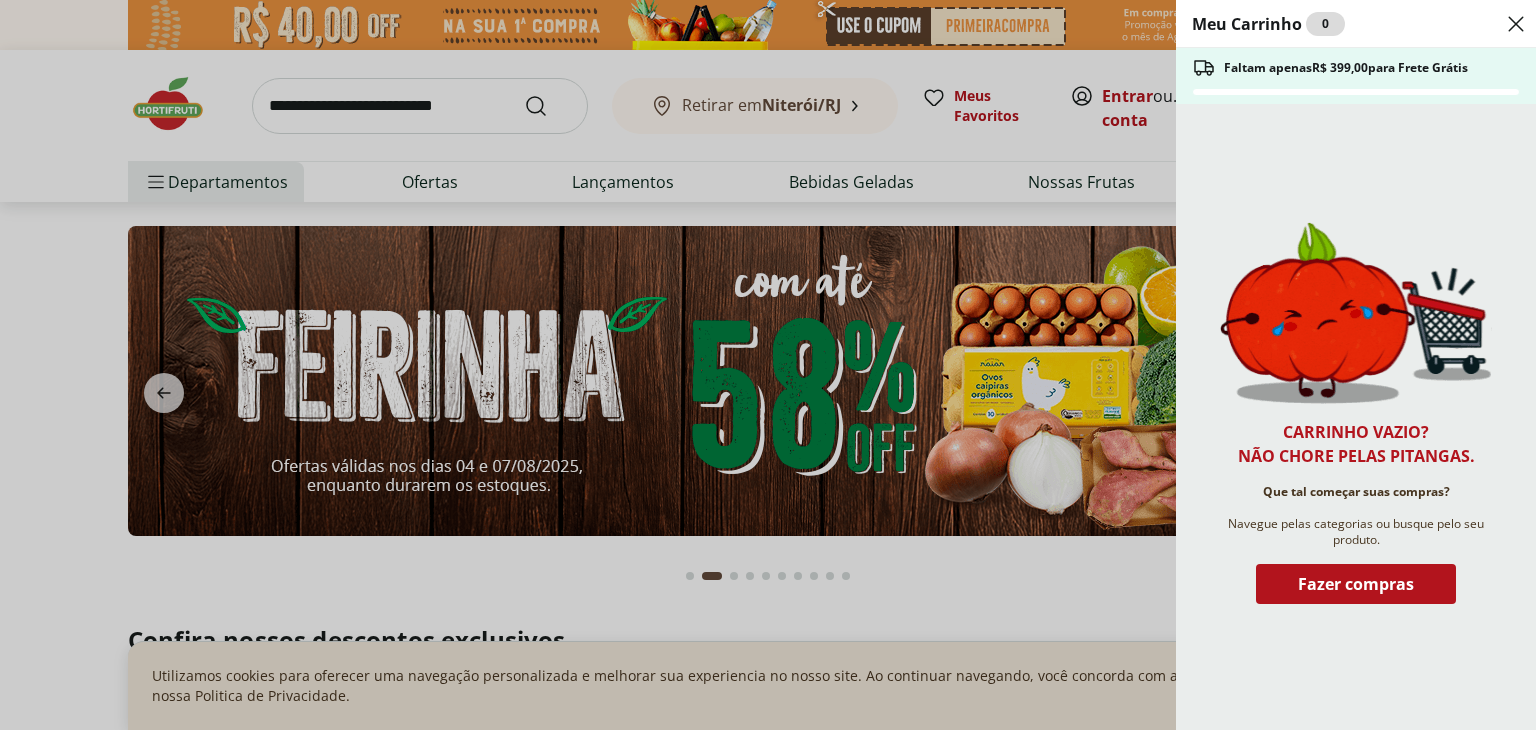 click on "Meu Carrinho 0" at bounding box center (1356, 24) 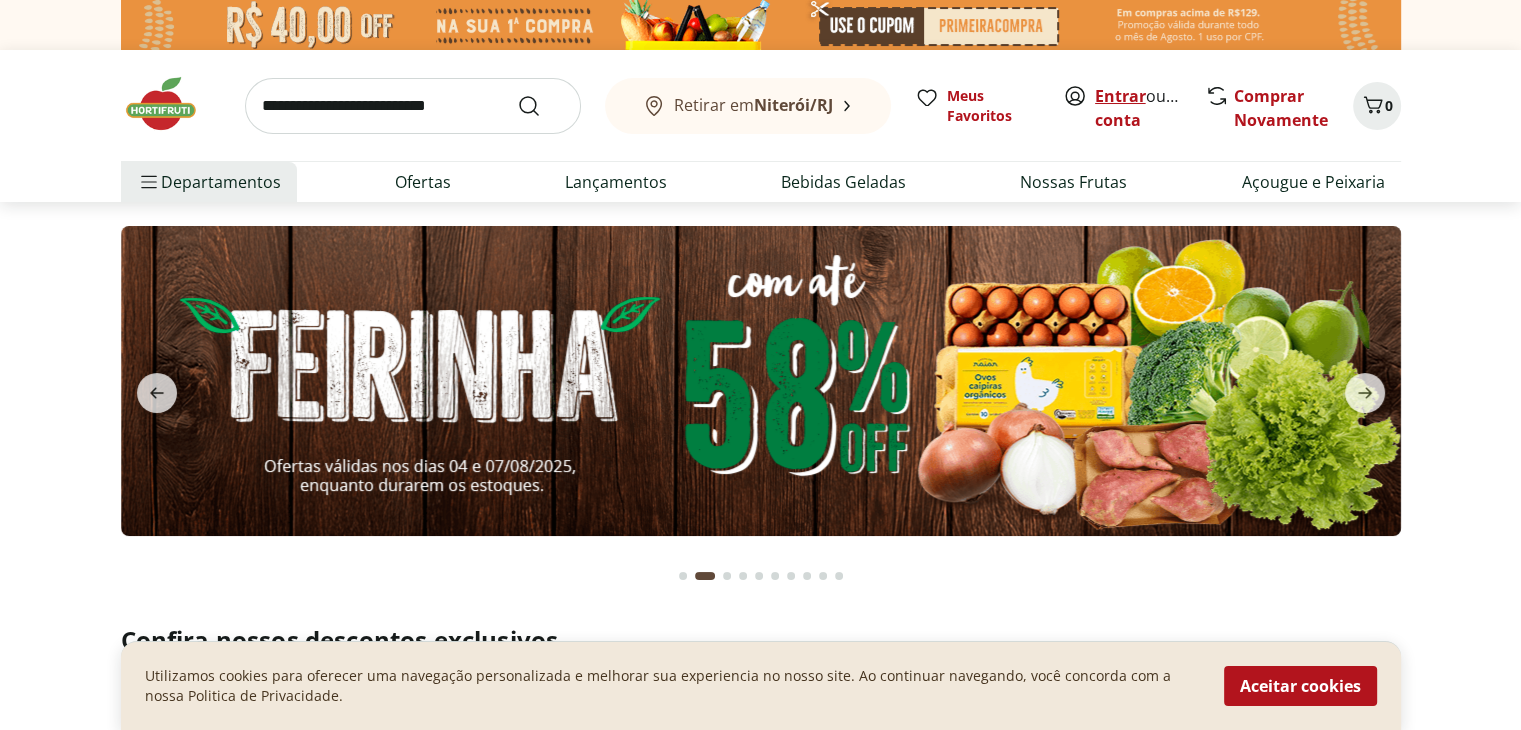 click on "Entrar" at bounding box center (1120, 96) 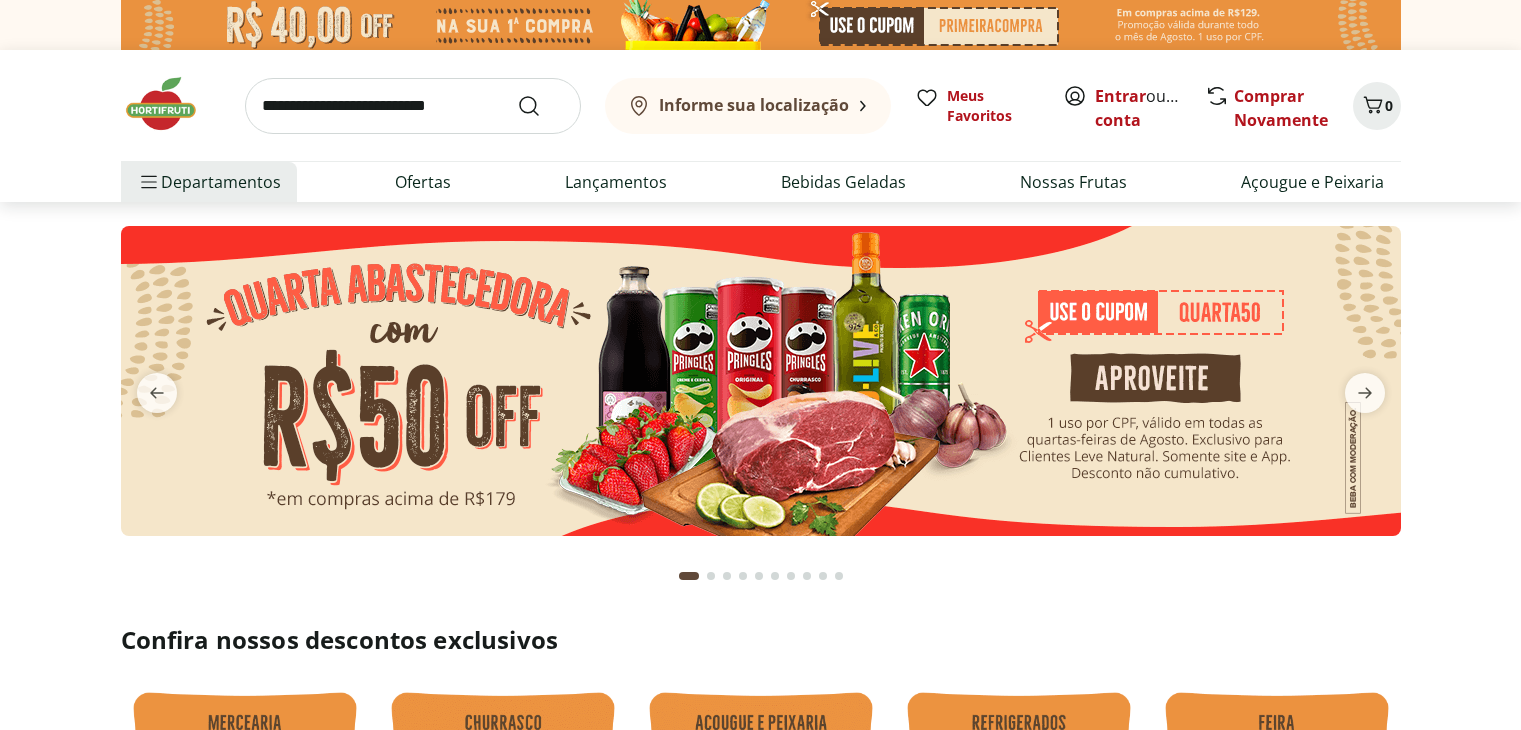 scroll, scrollTop: 0, scrollLeft: 0, axis: both 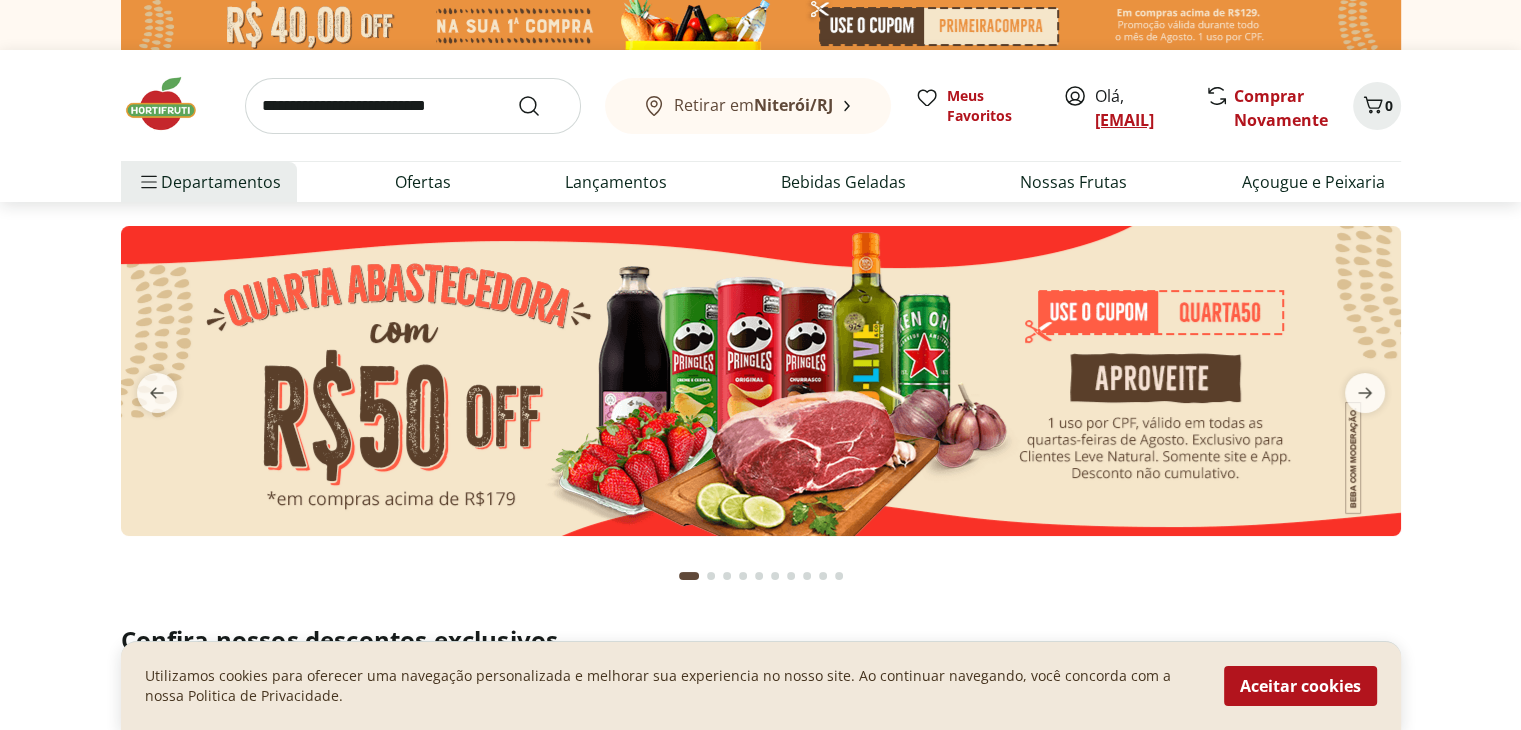 click on "[EMAIL]" at bounding box center (1124, 120) 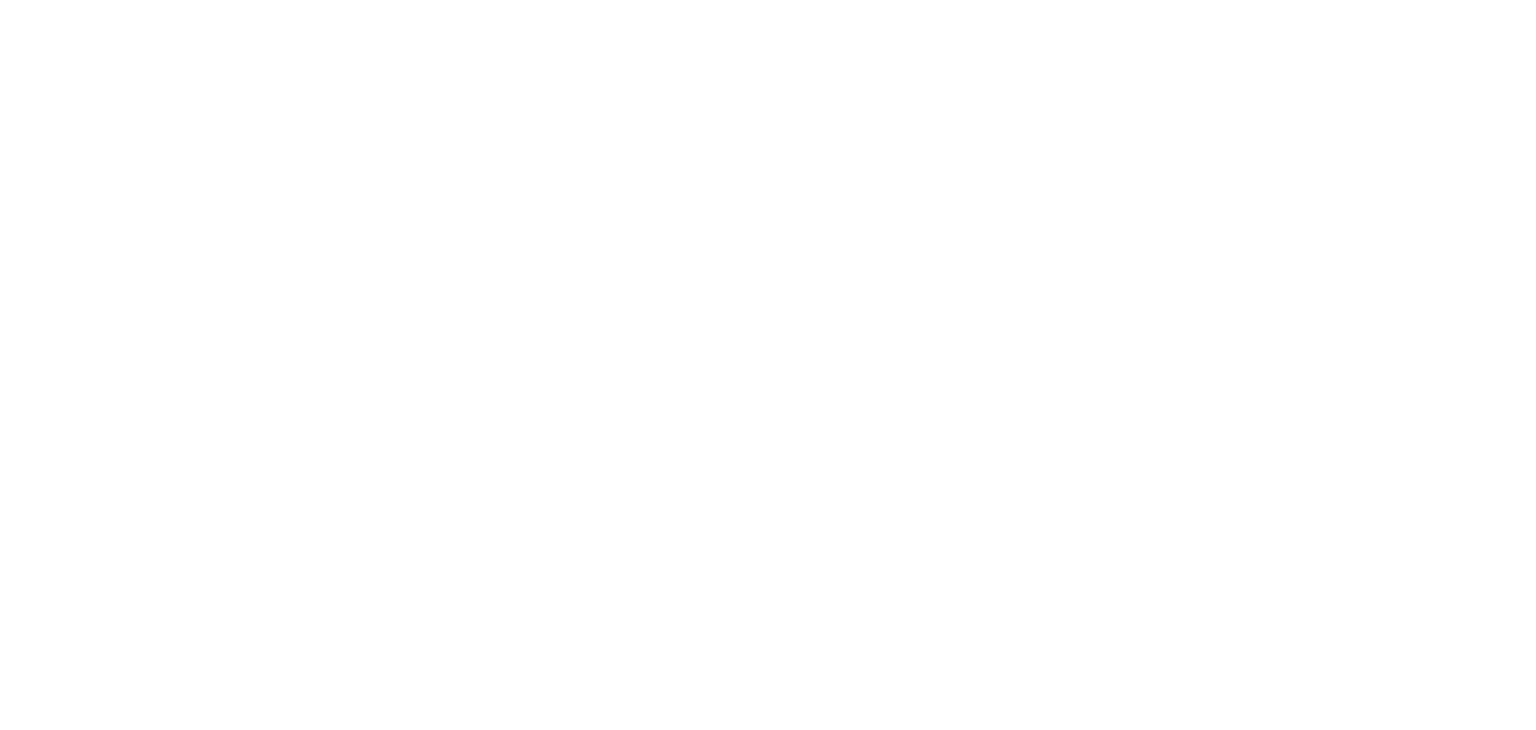 scroll, scrollTop: 0, scrollLeft: 0, axis: both 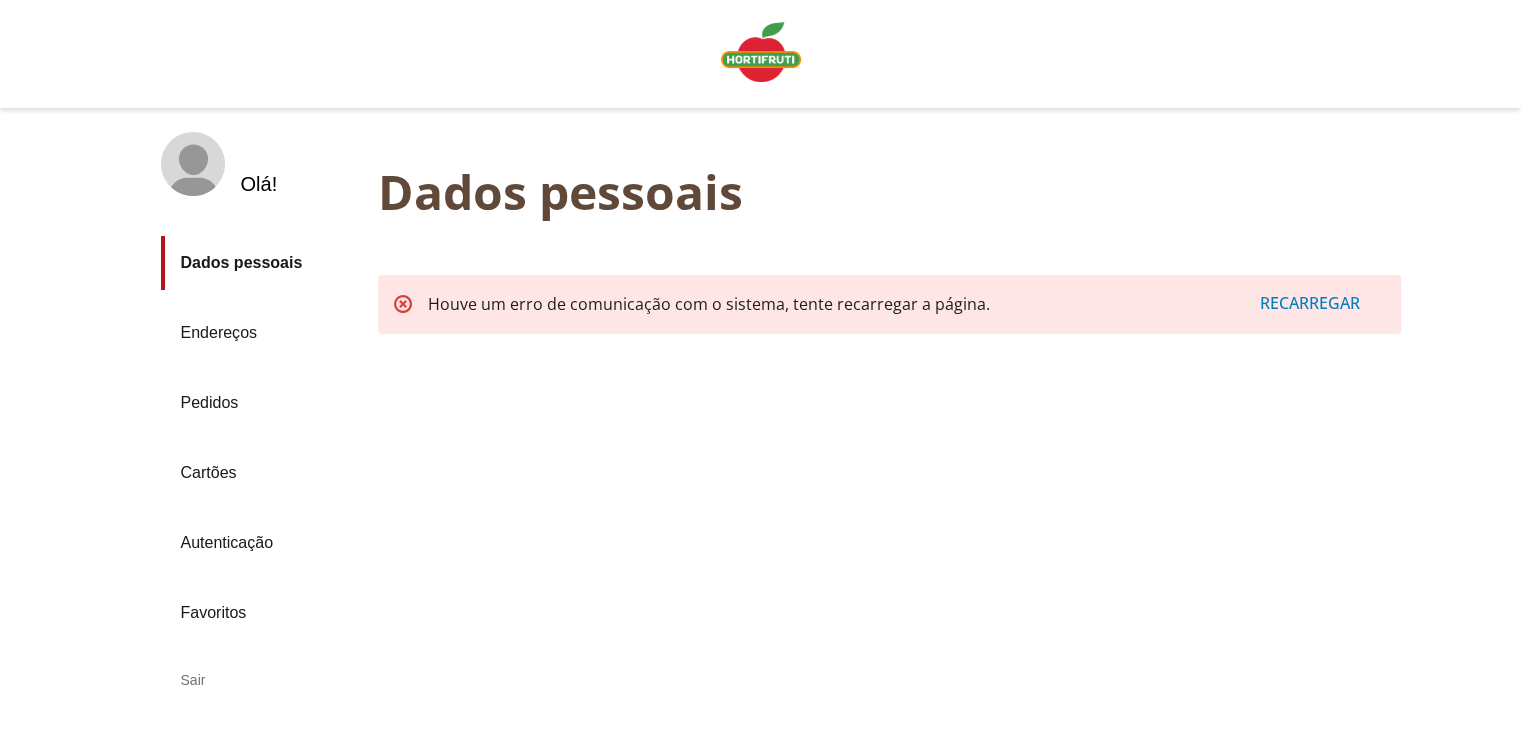 click on "Recarregar" at bounding box center (1310, 303) 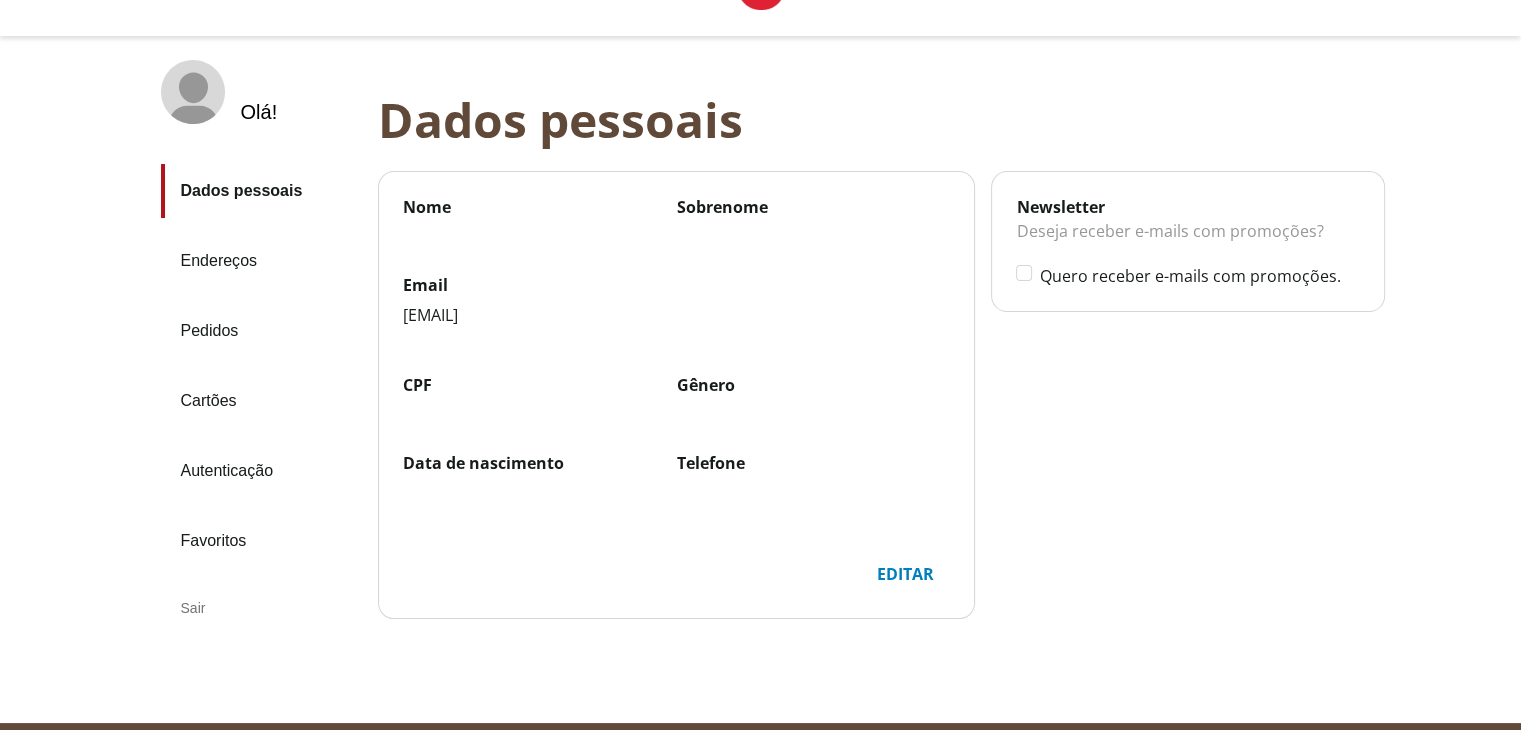 scroll, scrollTop: 137, scrollLeft: 0, axis: vertical 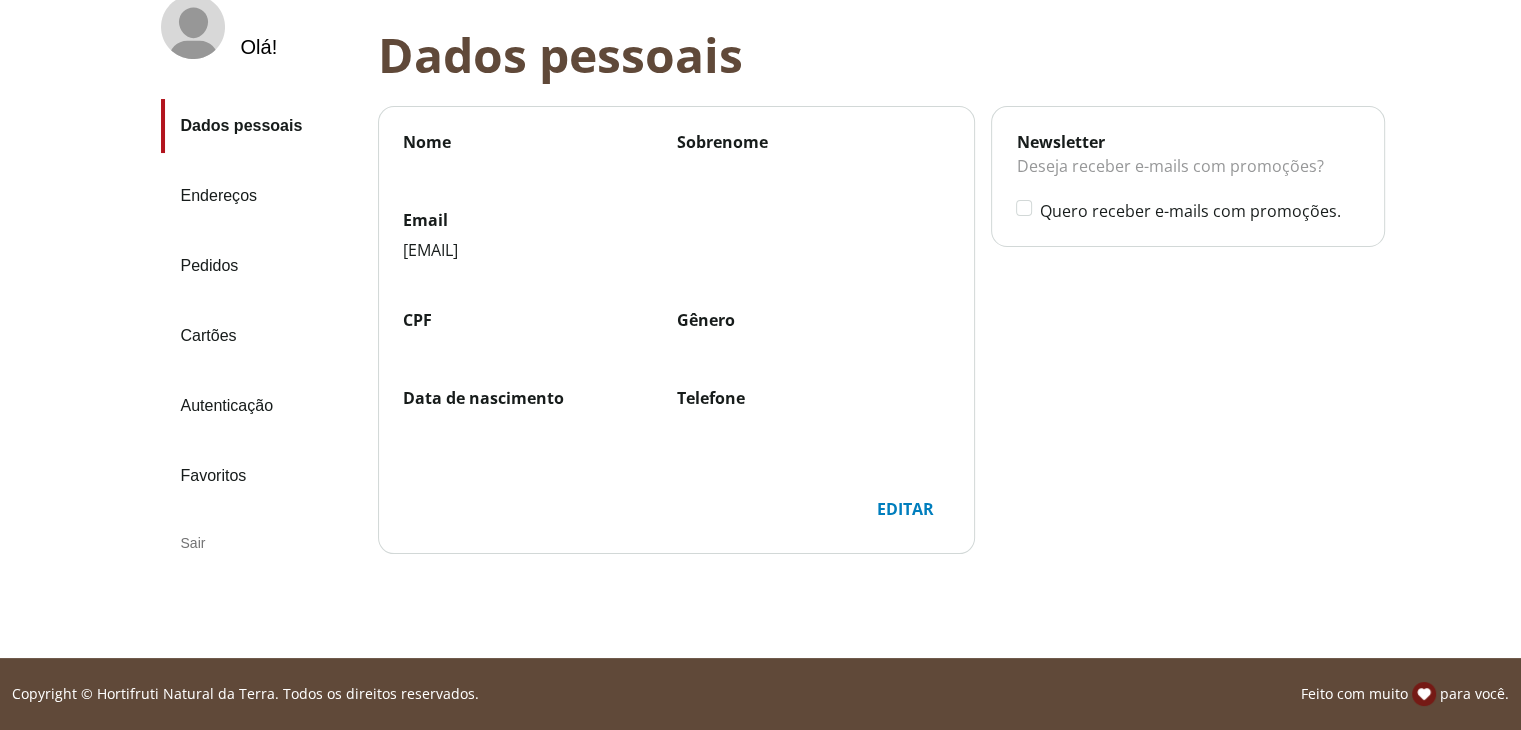 click on "Editar" at bounding box center [904, 509] 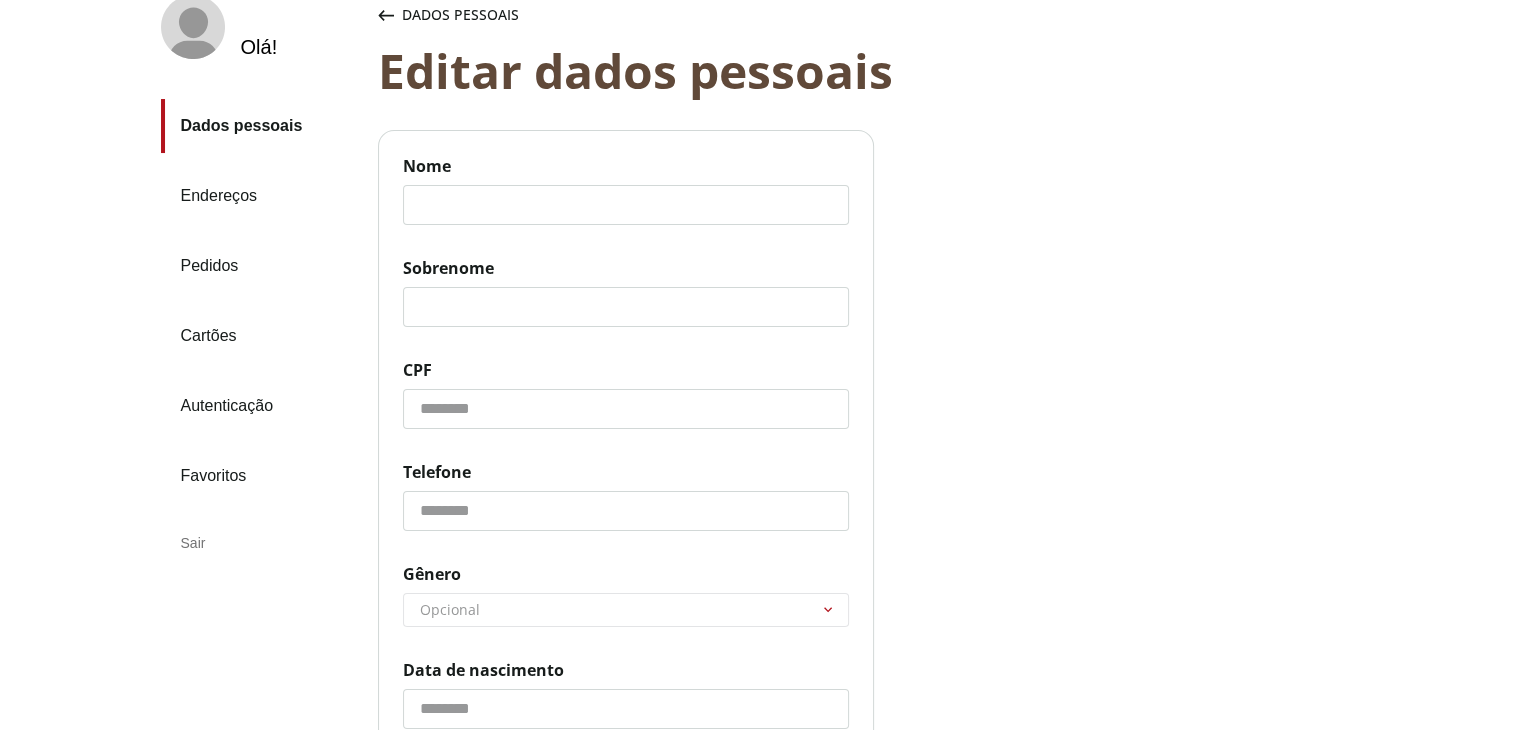 click on "Nome" 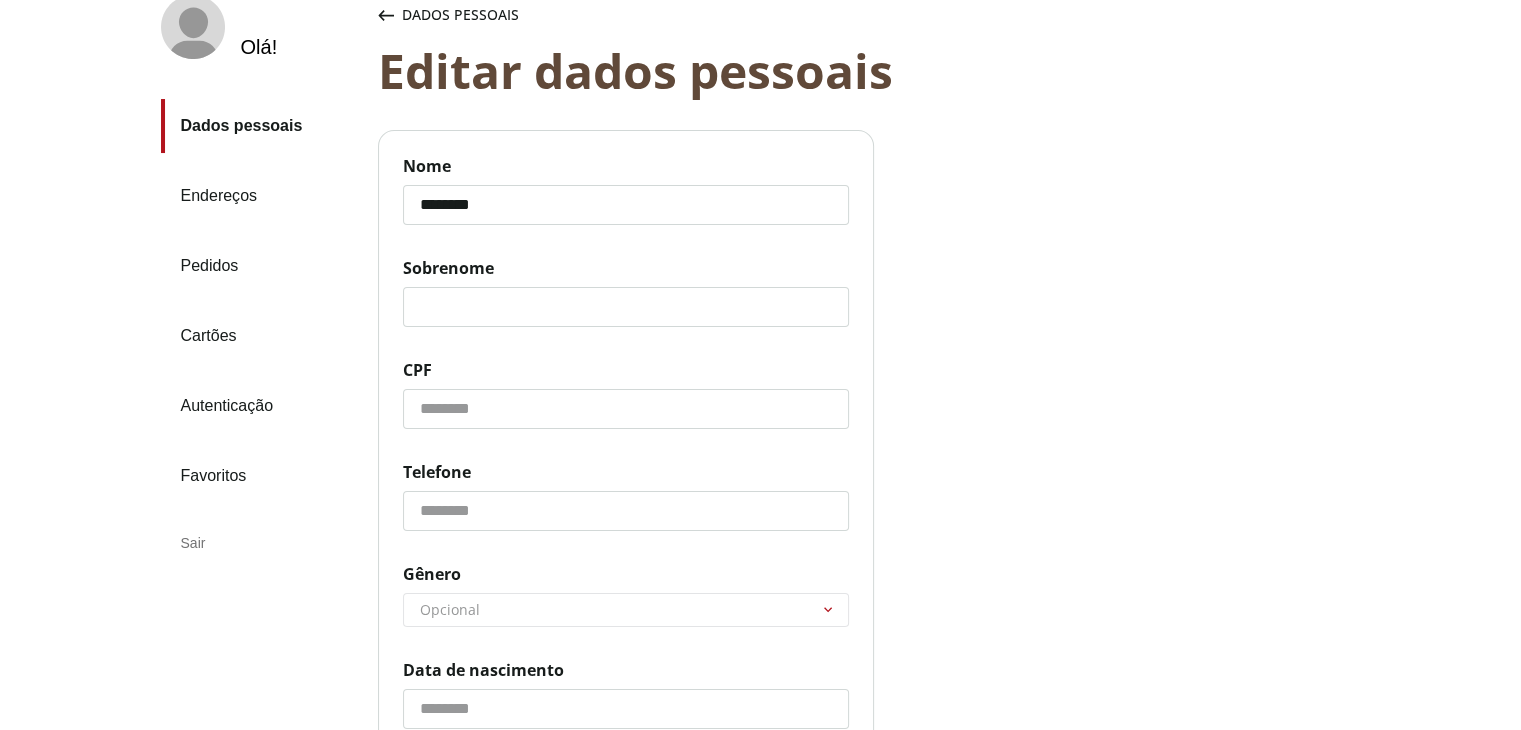 type on "*******" 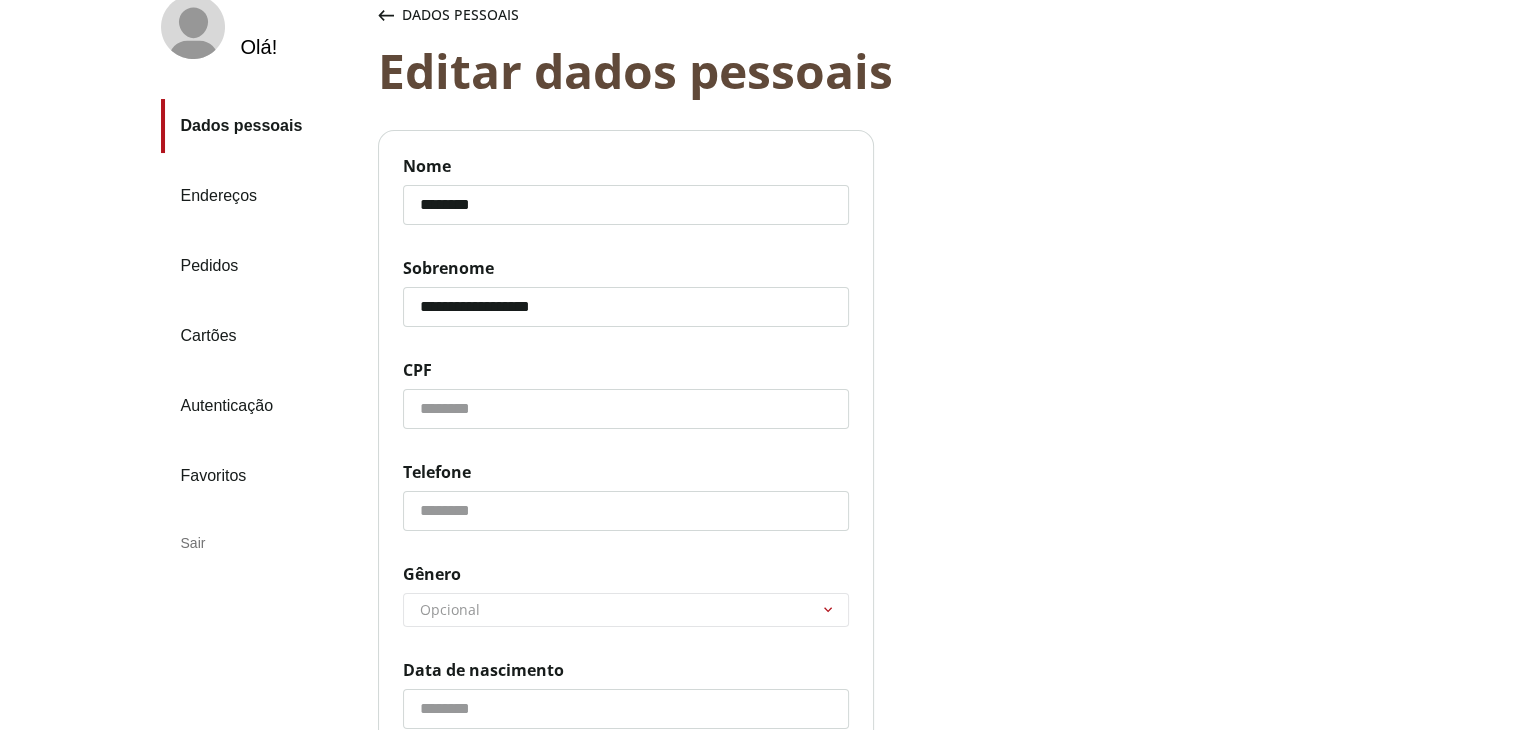 type on "**********" 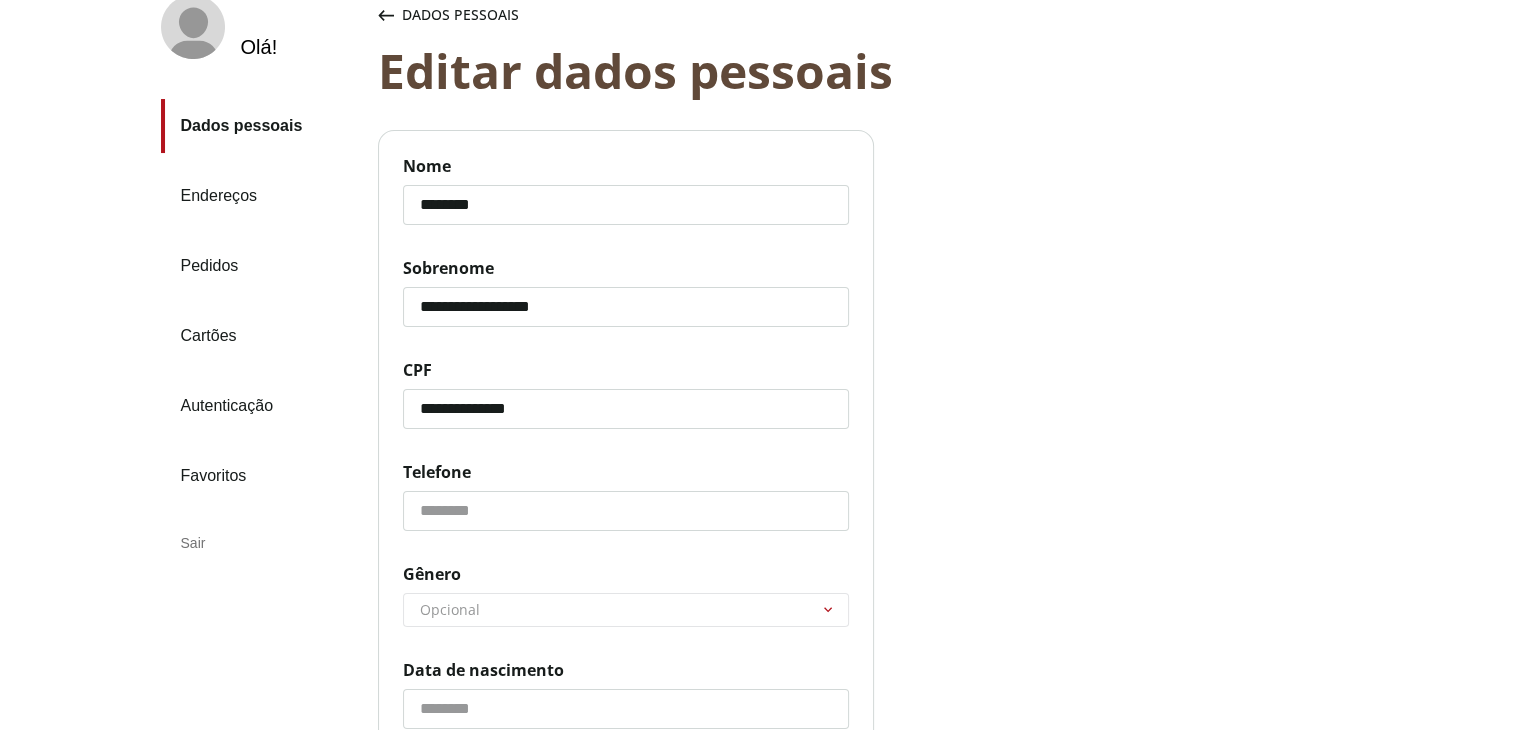 type on "**********" 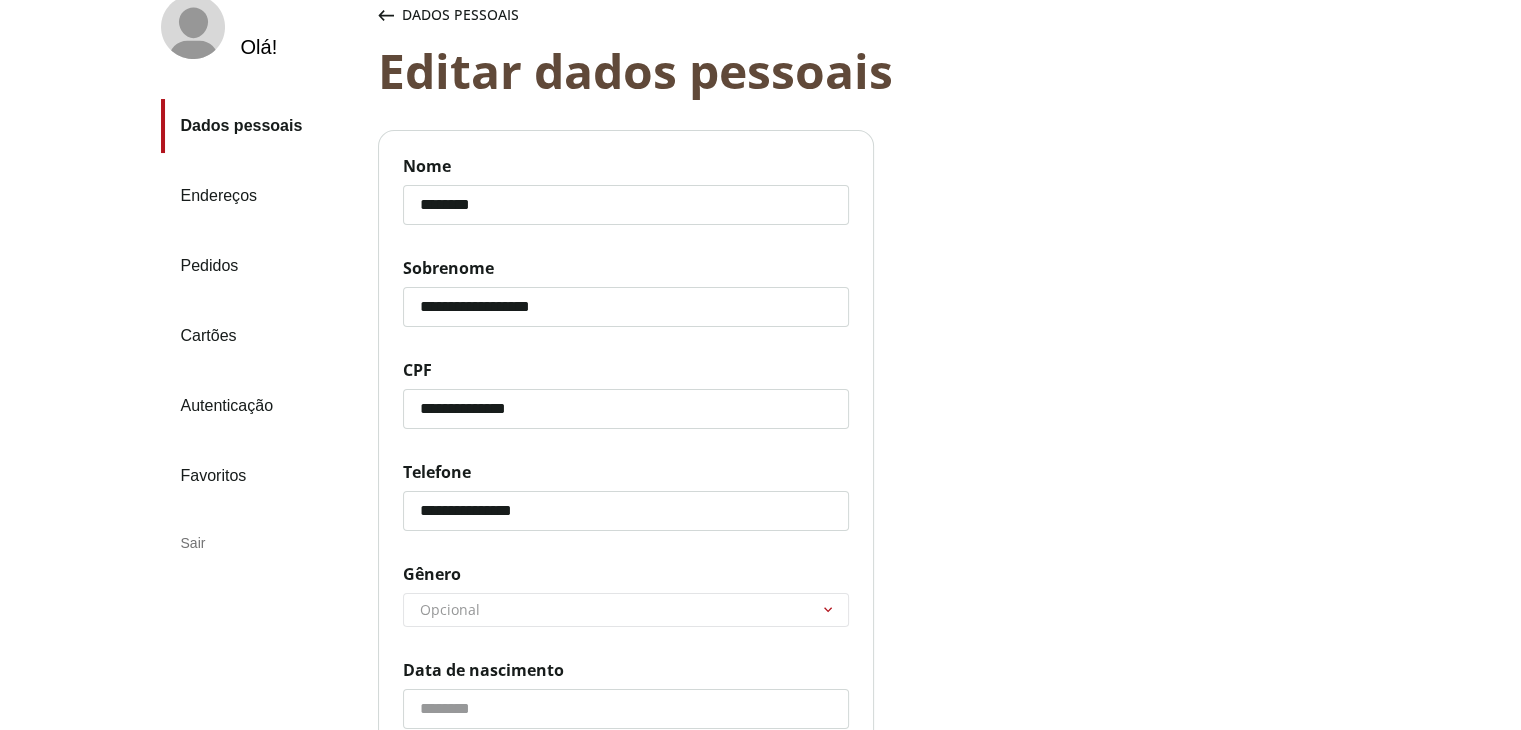 type on "**********" 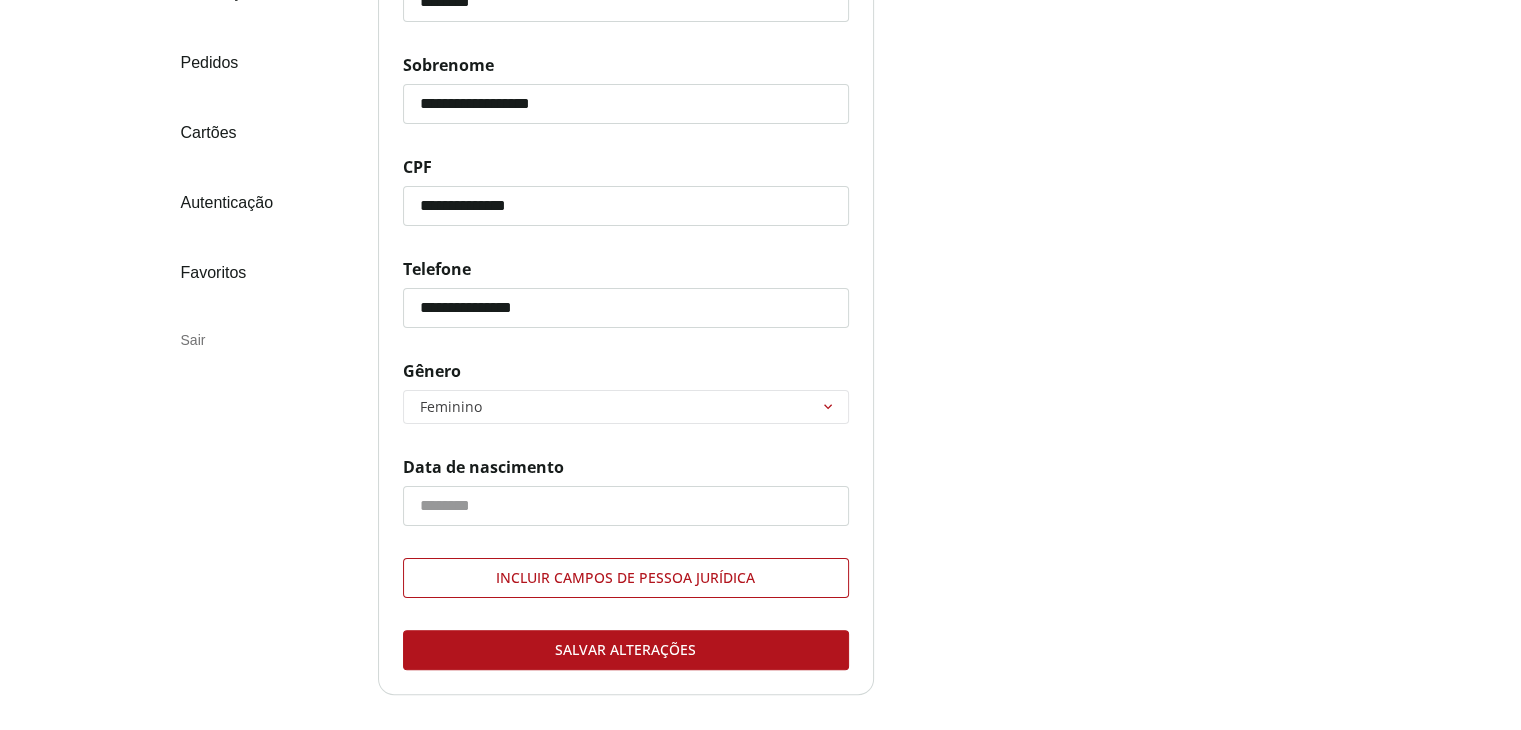 scroll, scrollTop: 479, scrollLeft: 0, axis: vertical 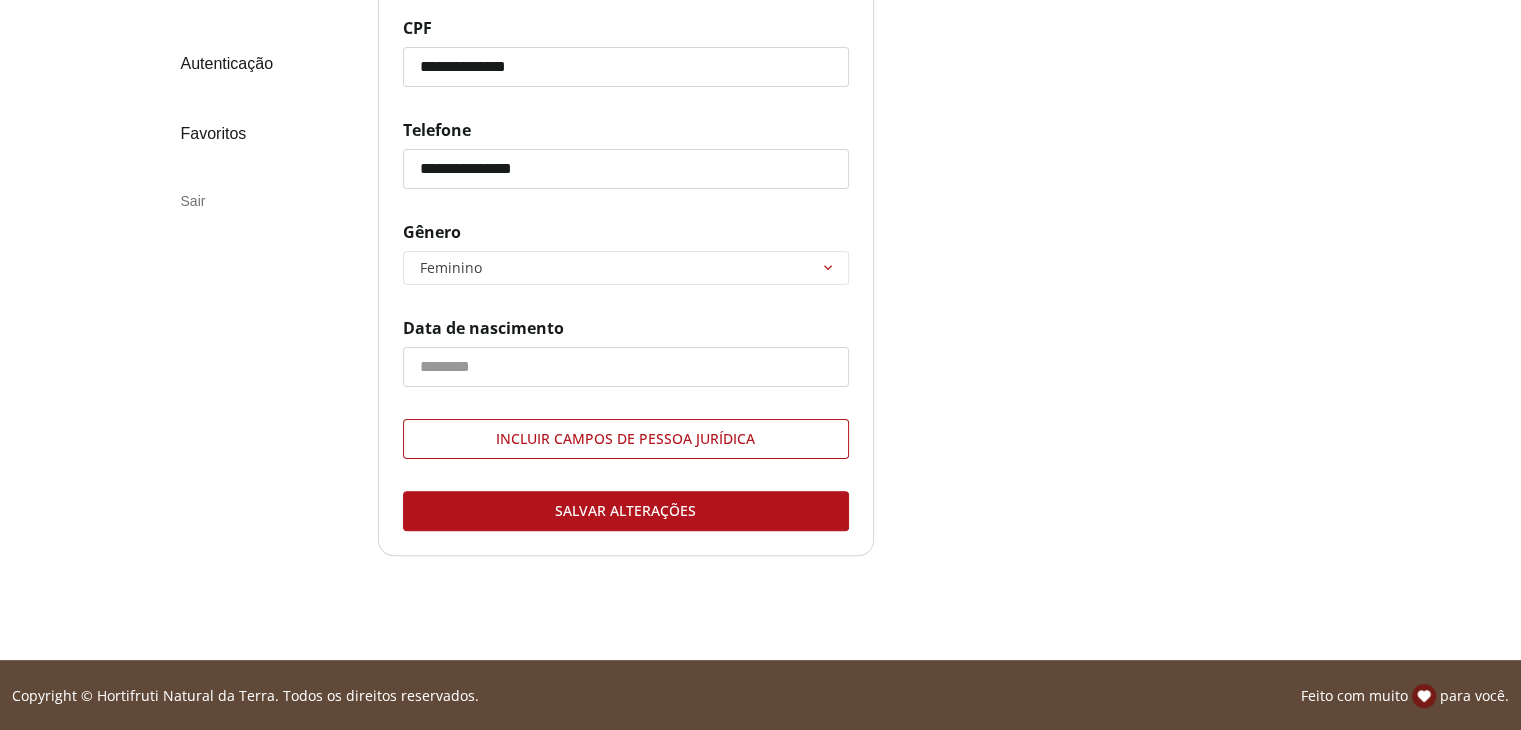 click on "Data de nascimento" 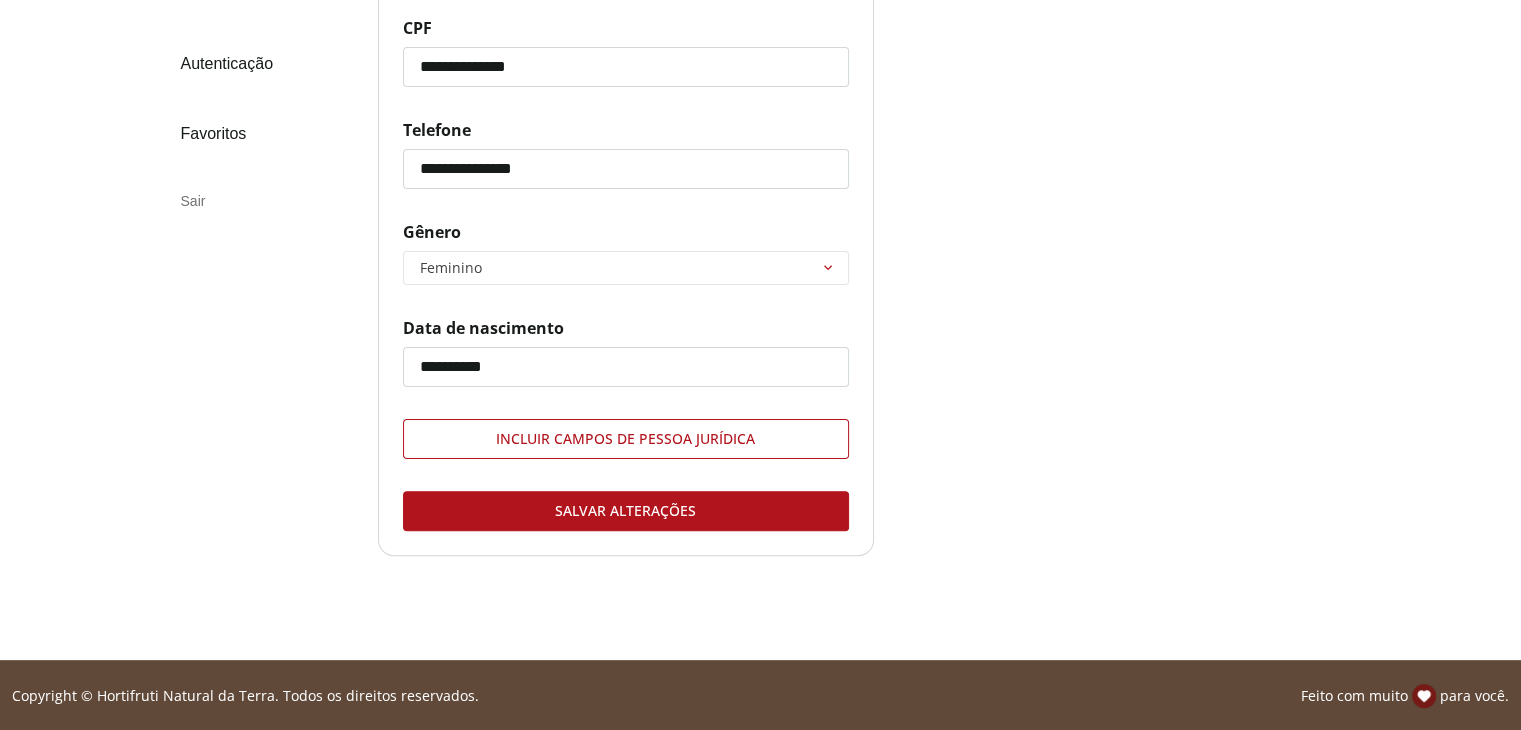 type on "**********" 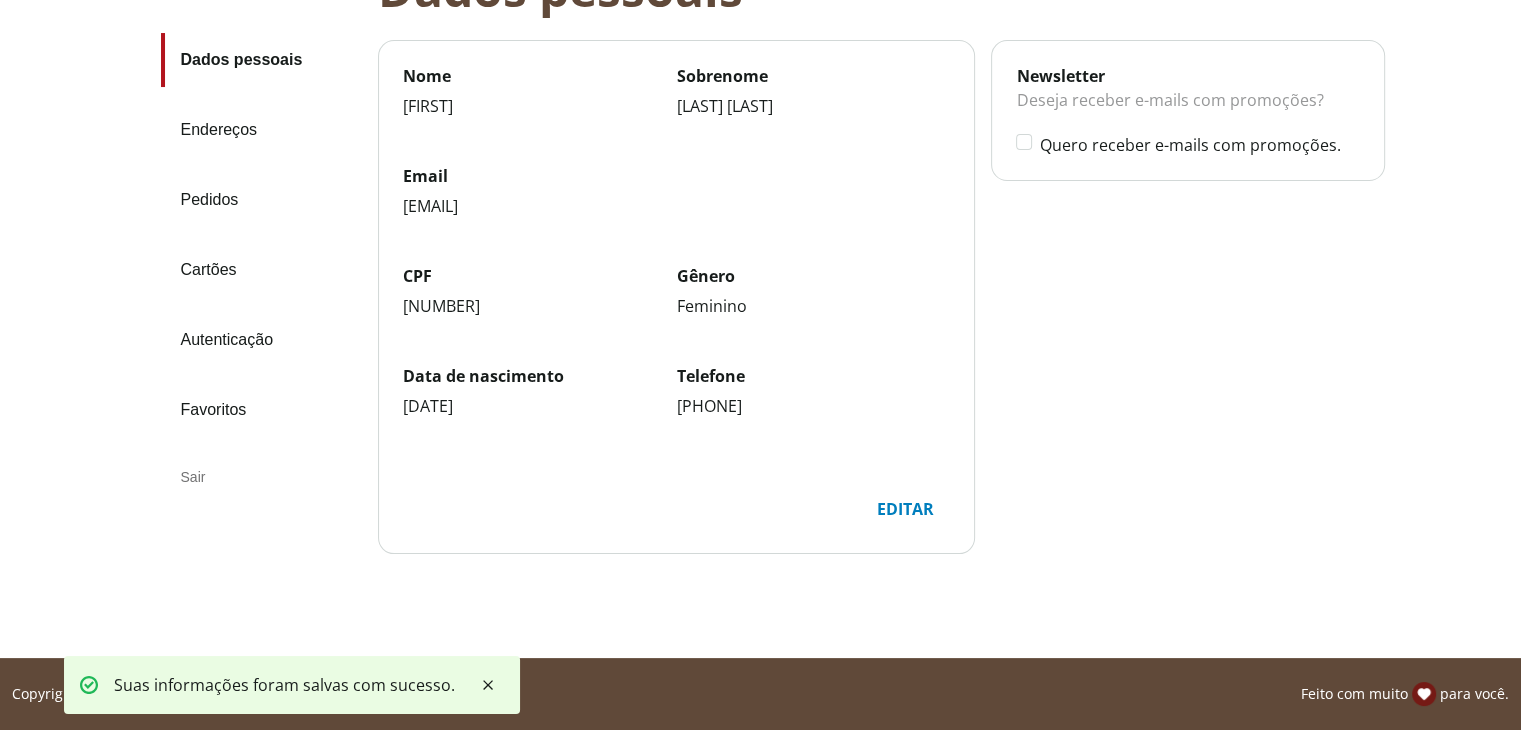 scroll, scrollTop: 203, scrollLeft: 0, axis: vertical 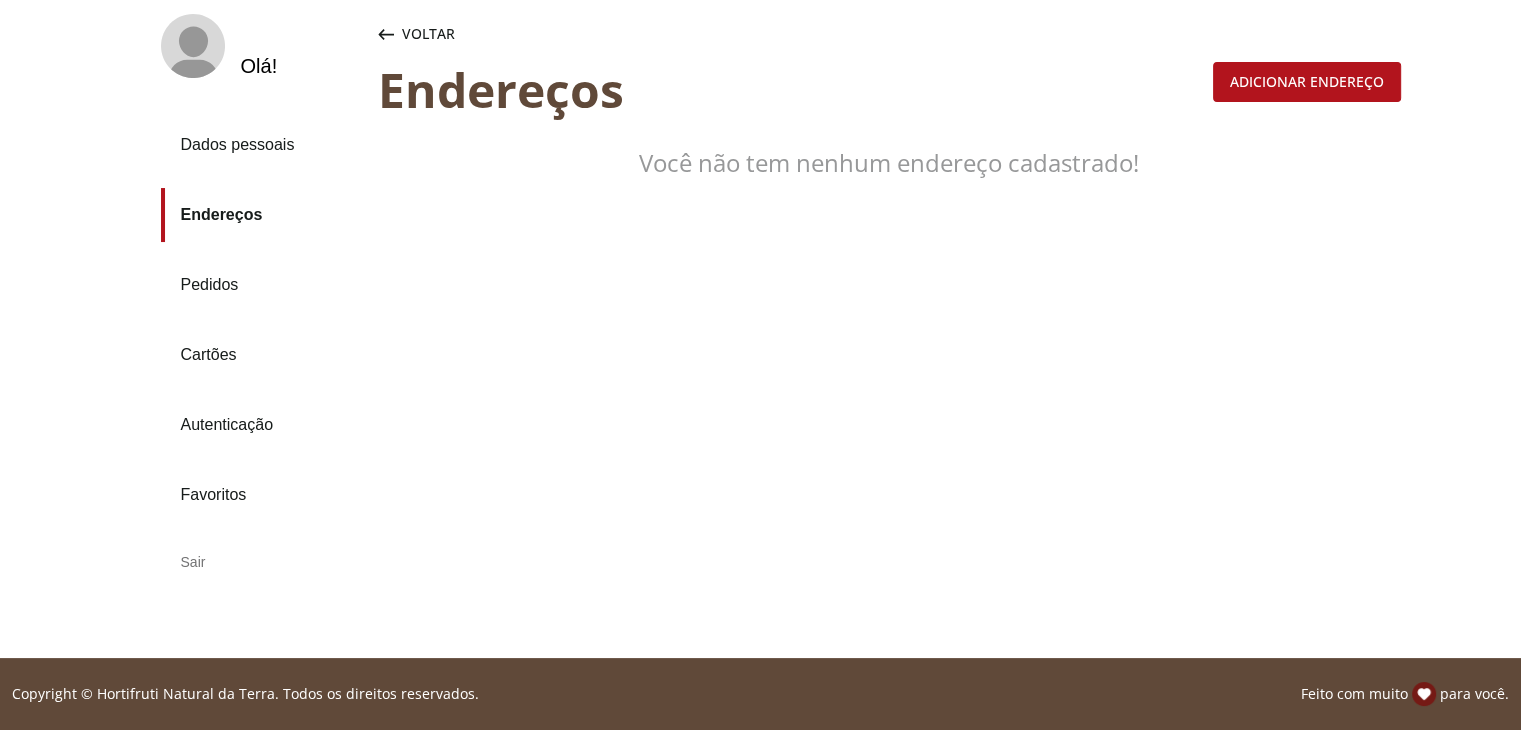 click on "Adicionar endereço" at bounding box center [1307, 82] 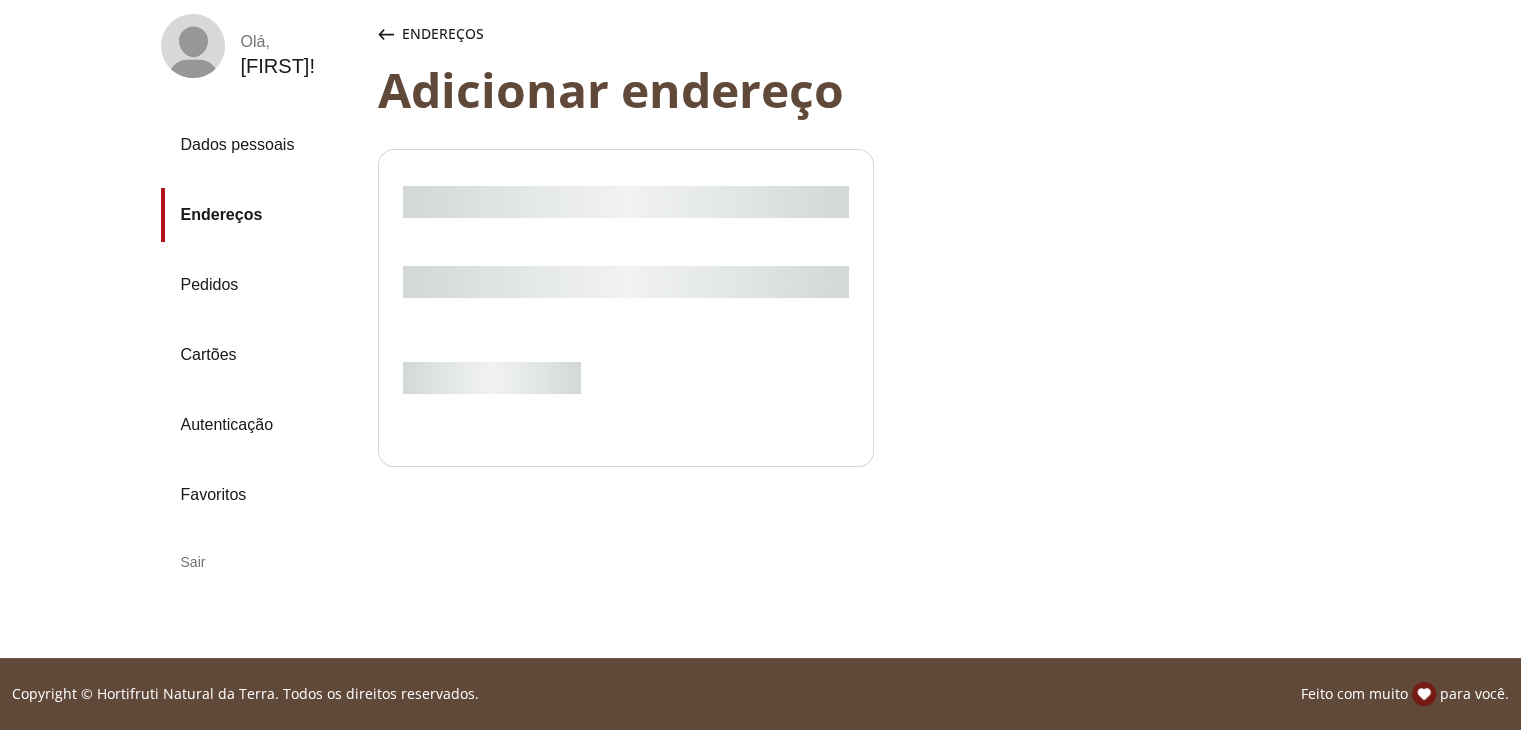 select on "***" 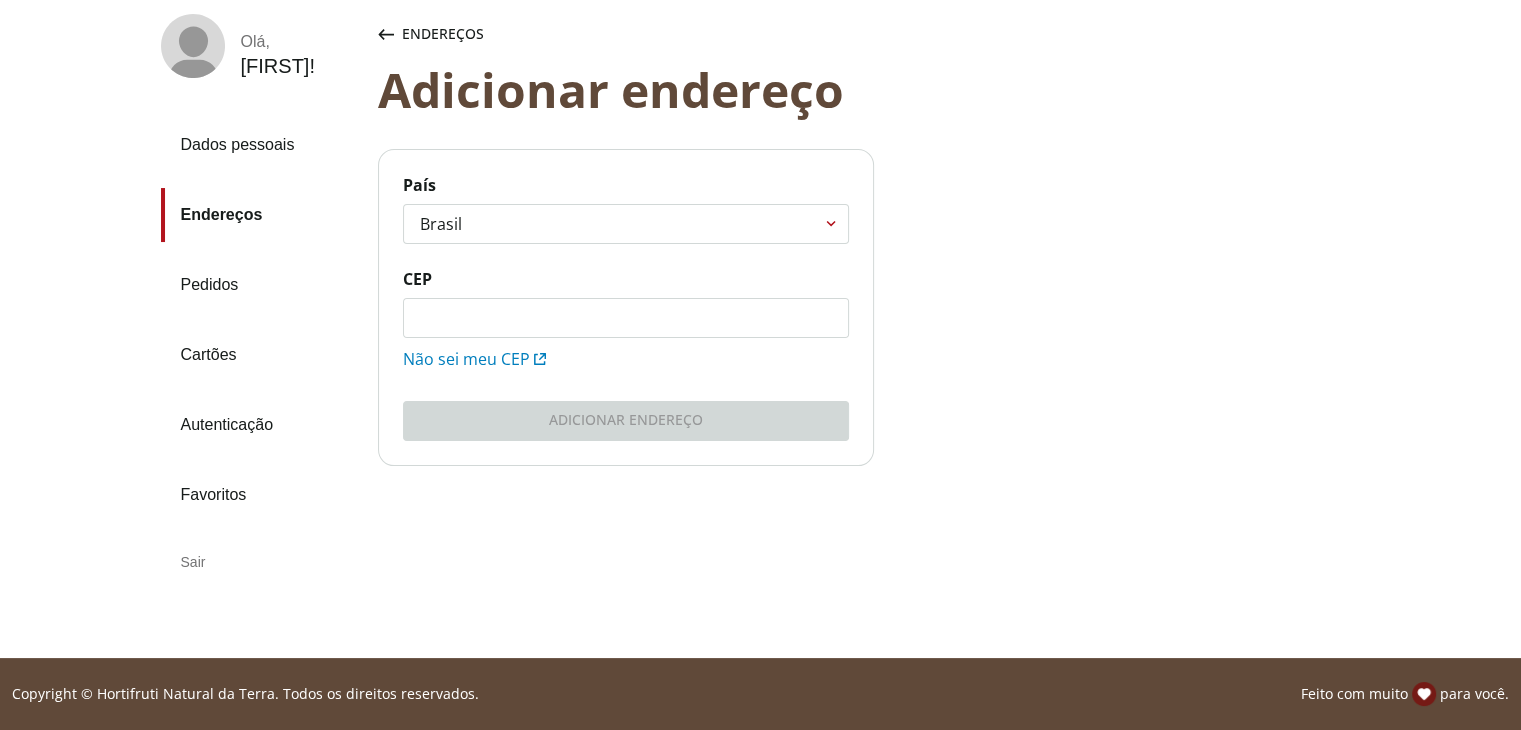 click on "CEP" 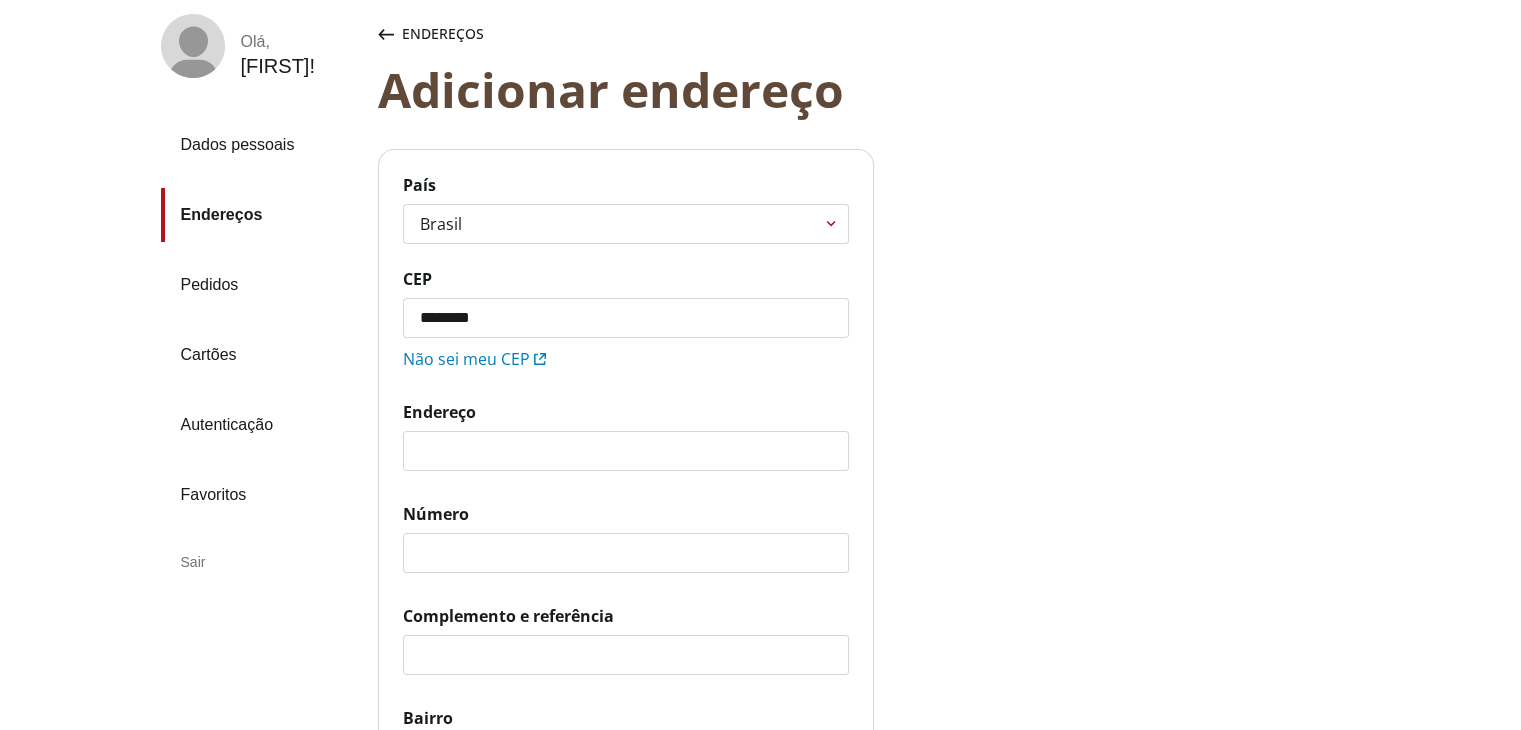 type on "*********" 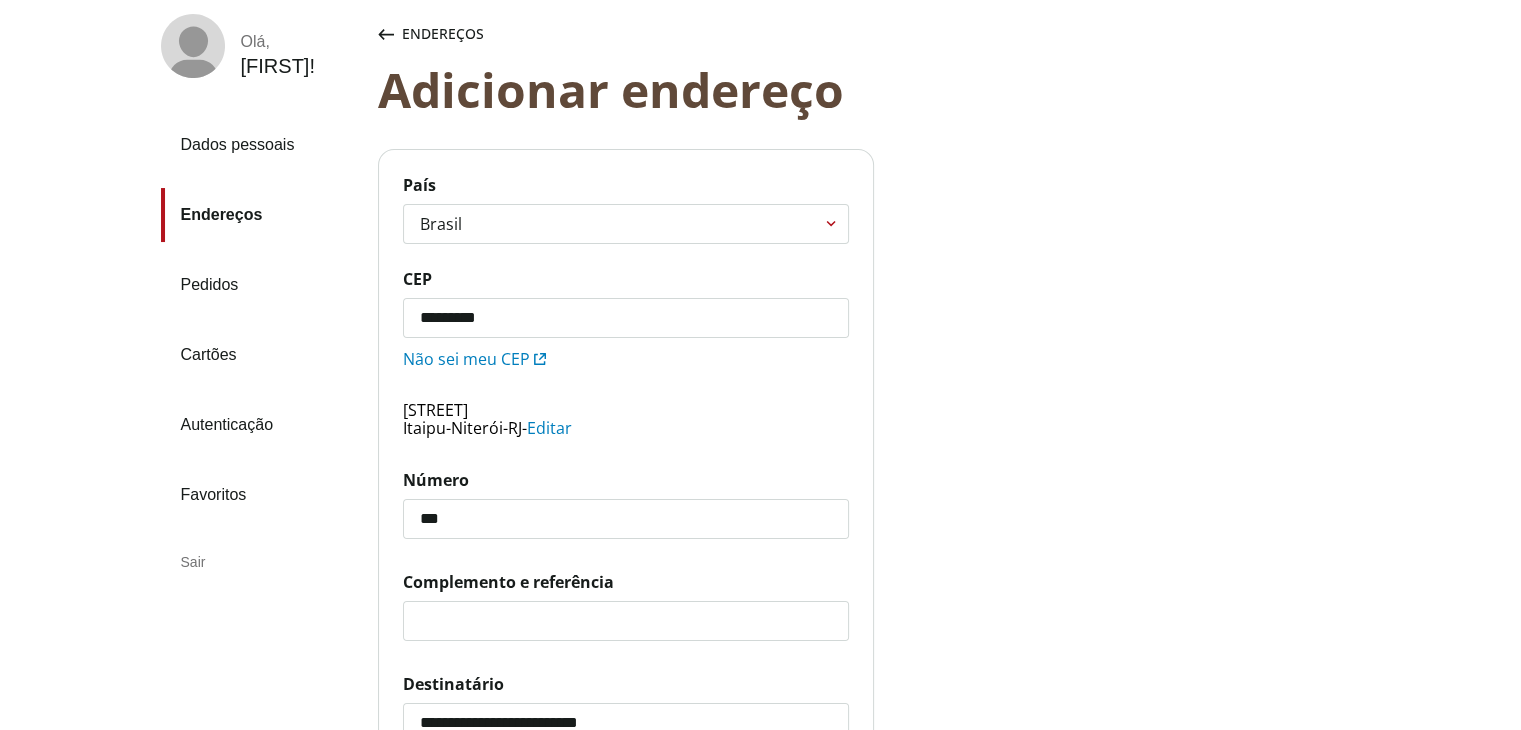 type on "***" 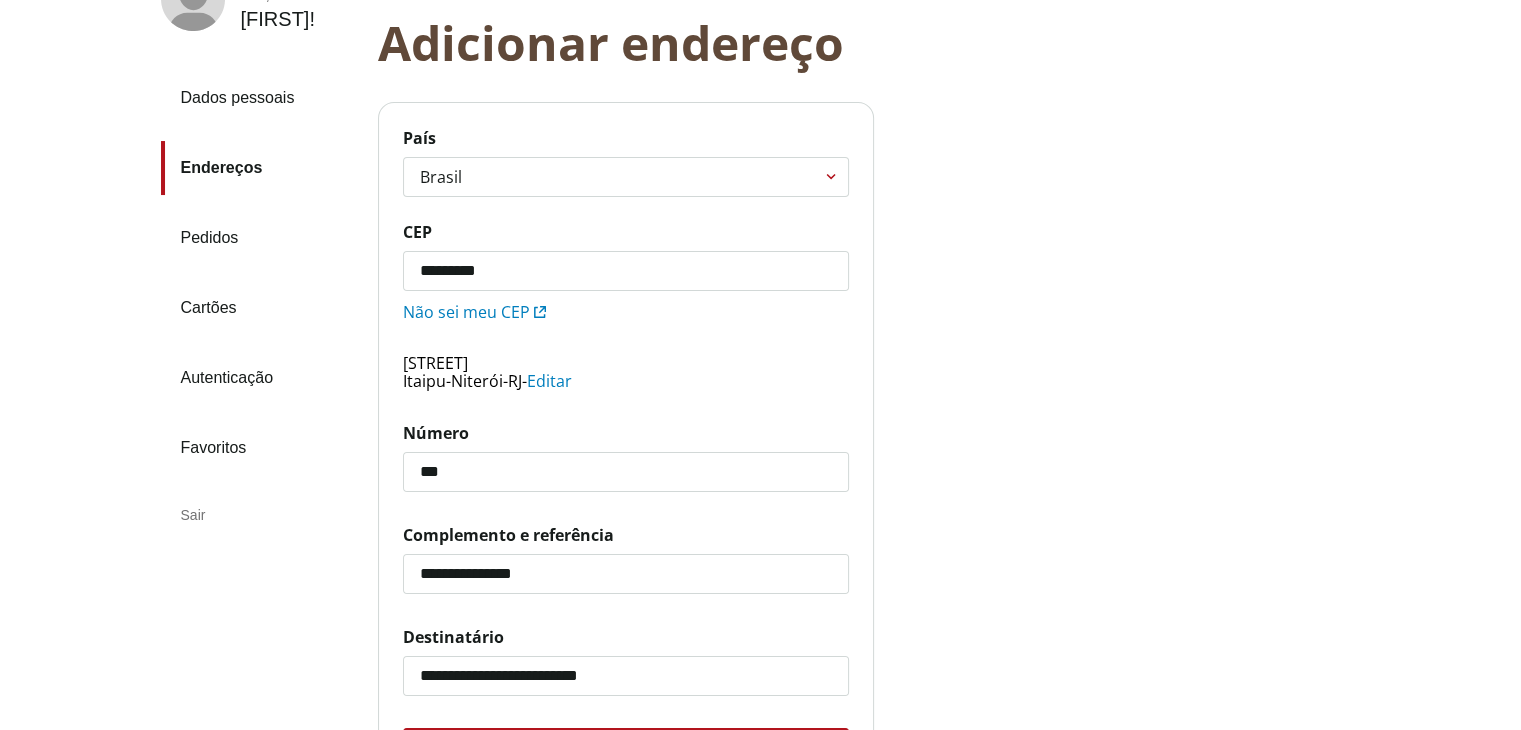 scroll, scrollTop: 404, scrollLeft: 0, axis: vertical 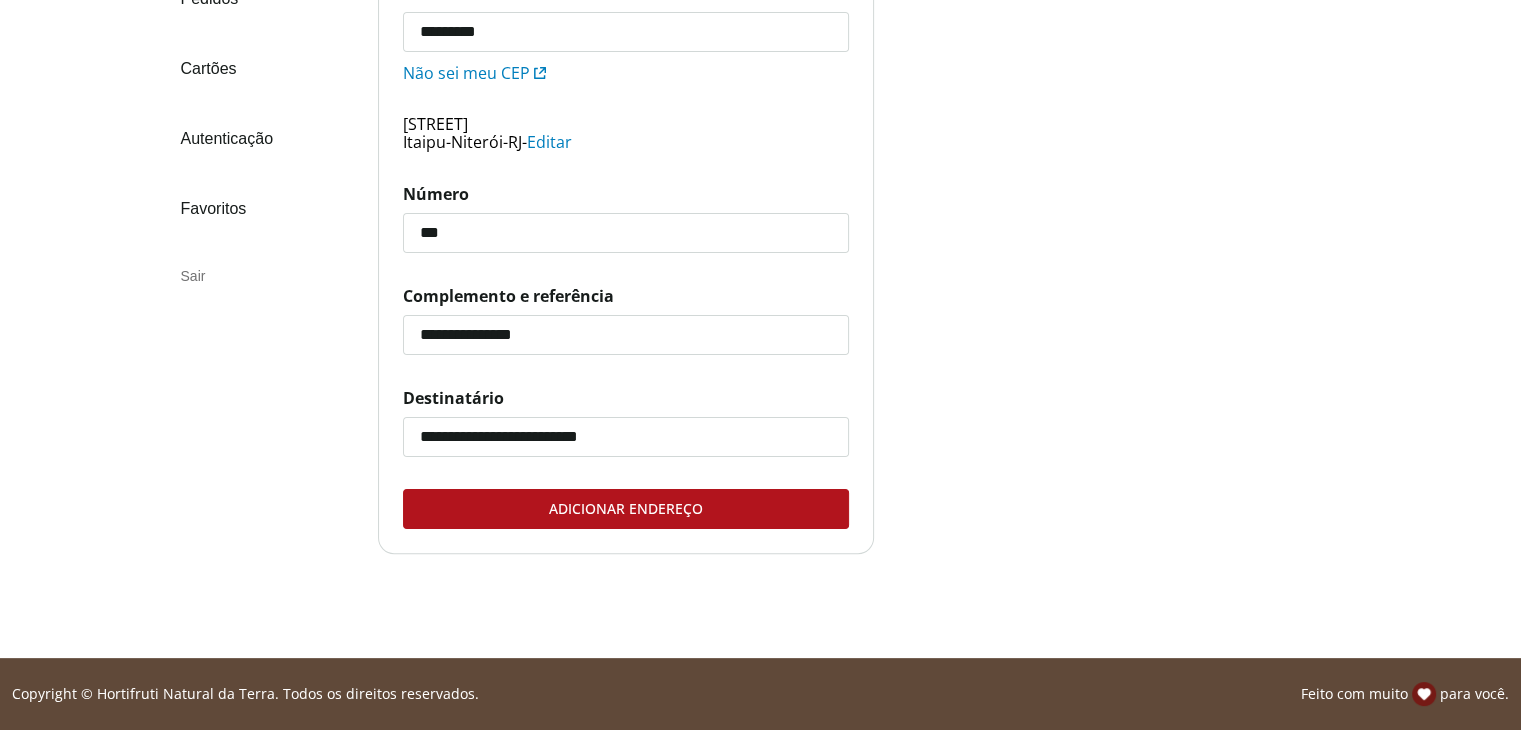 type on "**********" 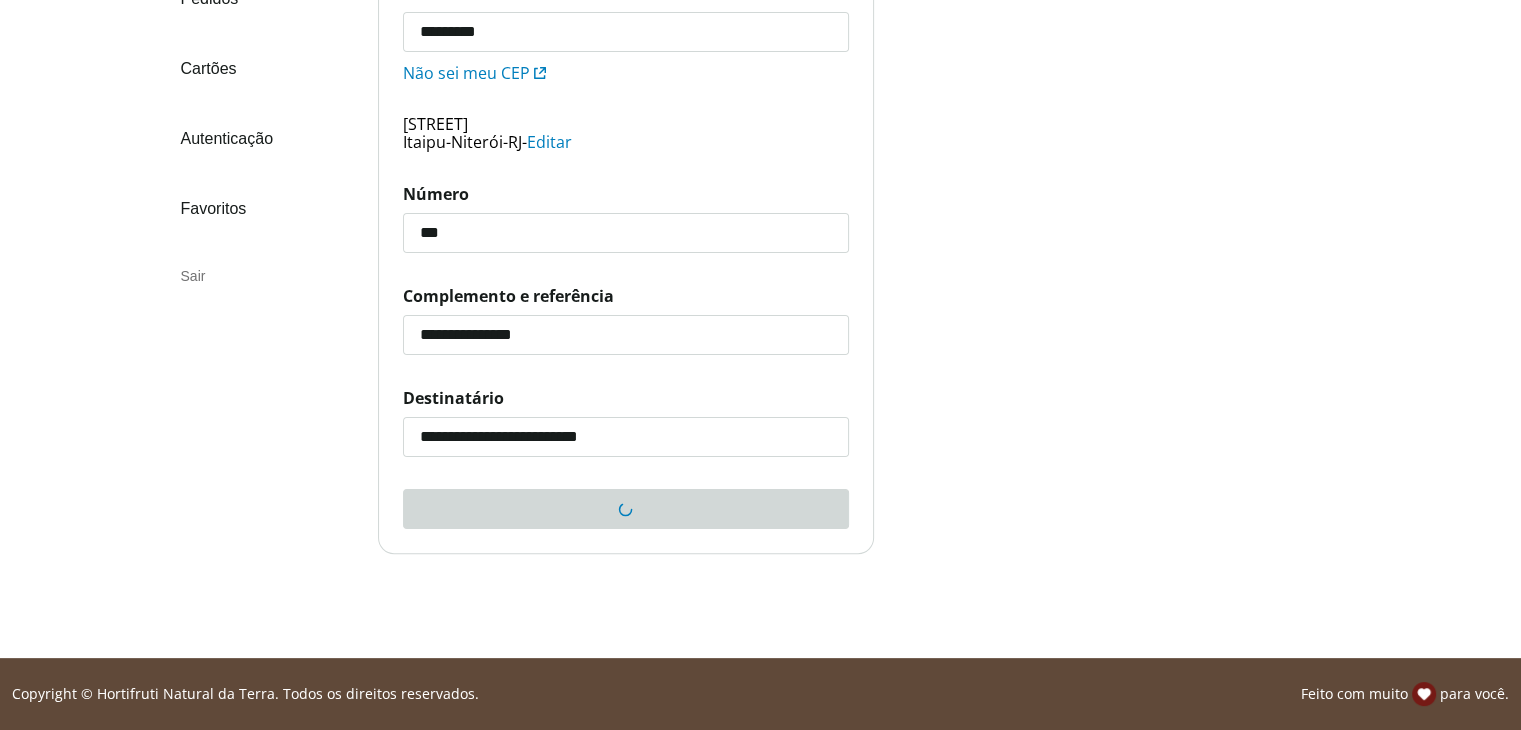 scroll, scrollTop: 118, scrollLeft: 0, axis: vertical 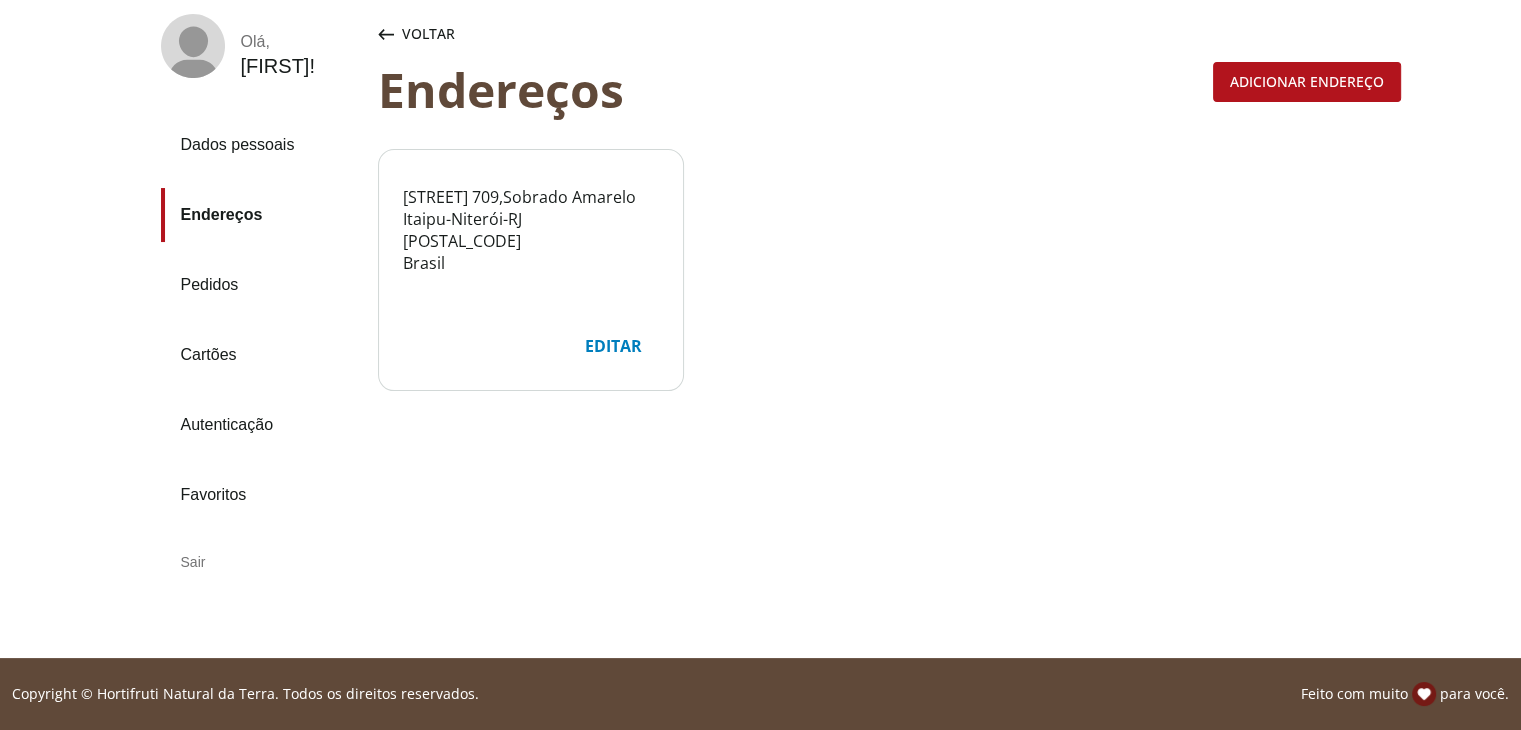 click on "Cartões" at bounding box center (261, 355) 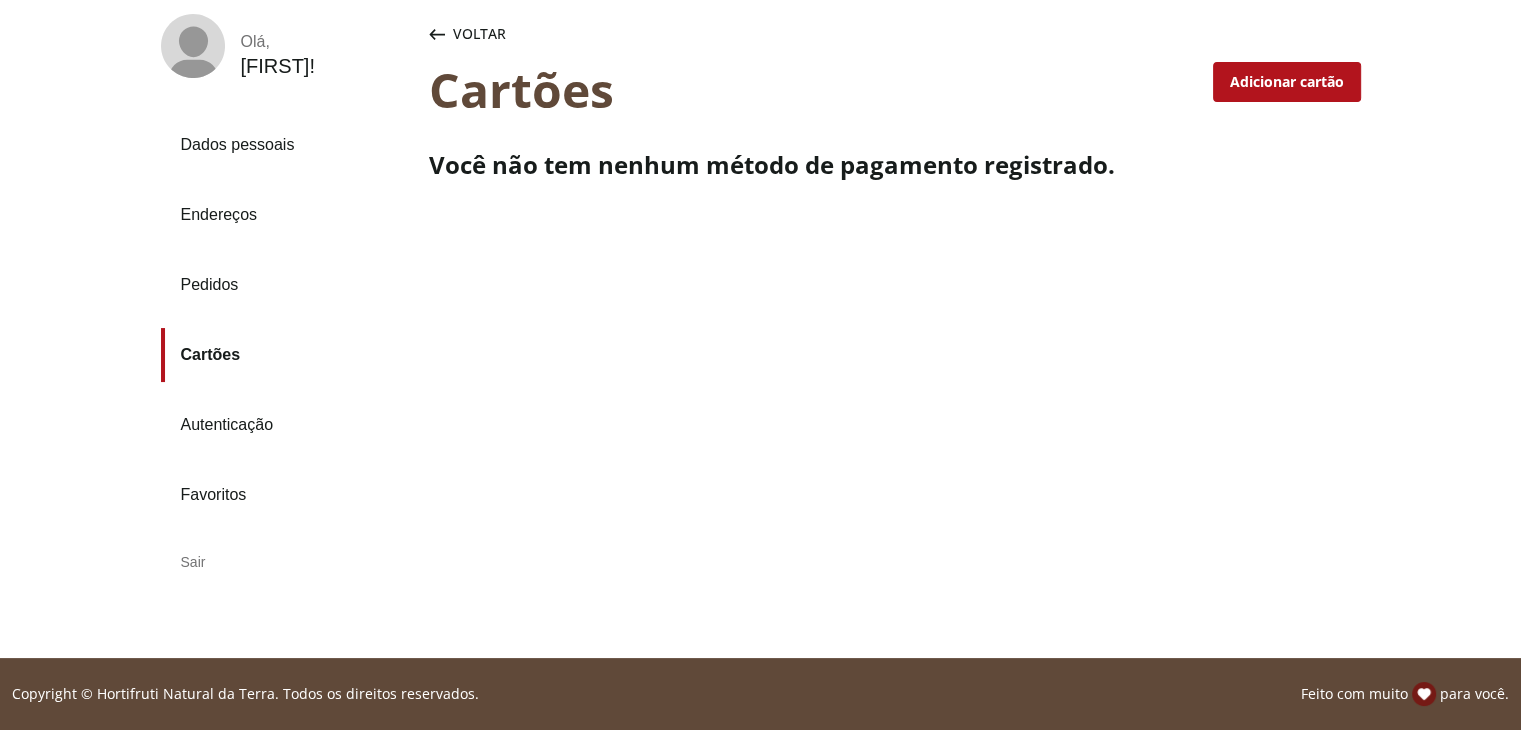 click on "Autenticação" at bounding box center [287, 425] 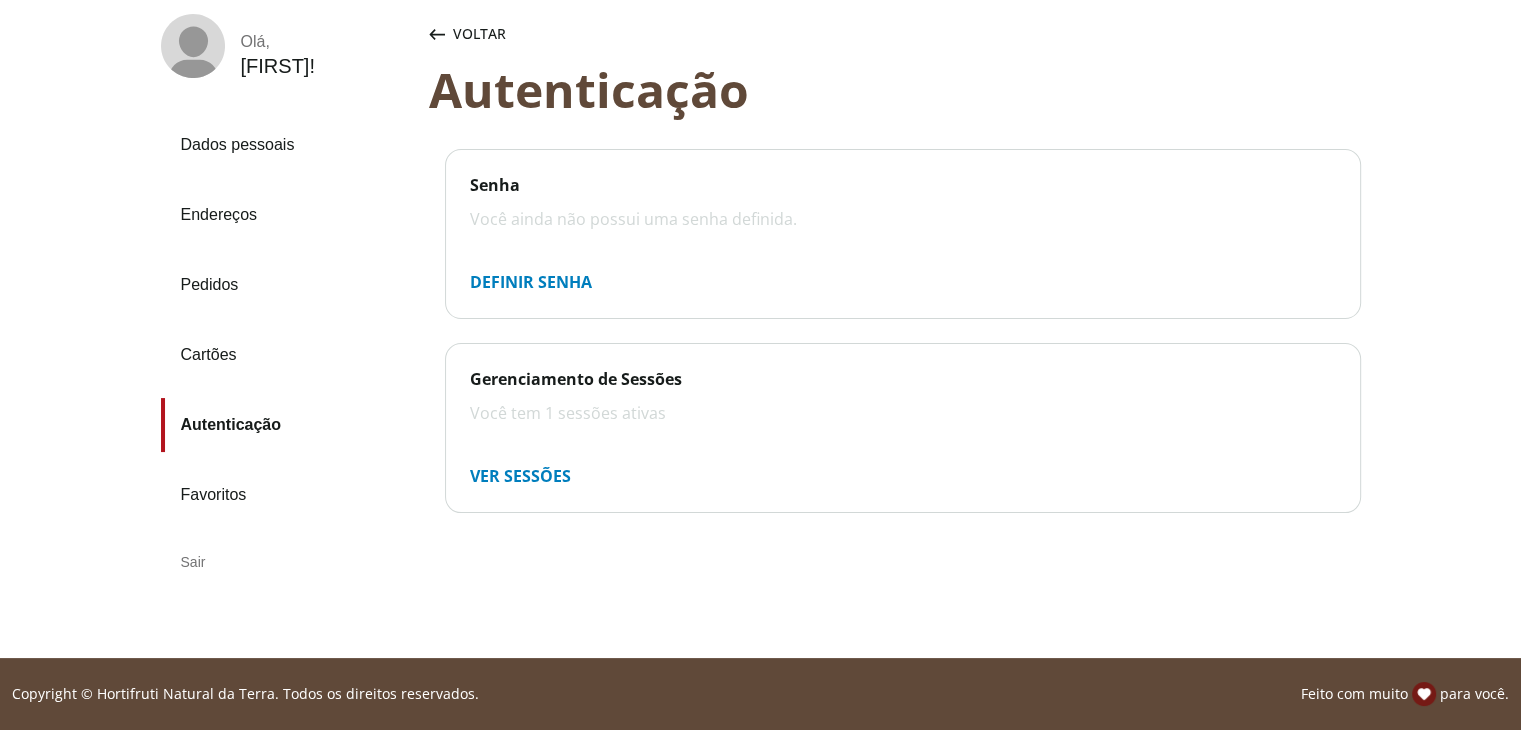 click on "Definir senha" at bounding box center [531, 282] 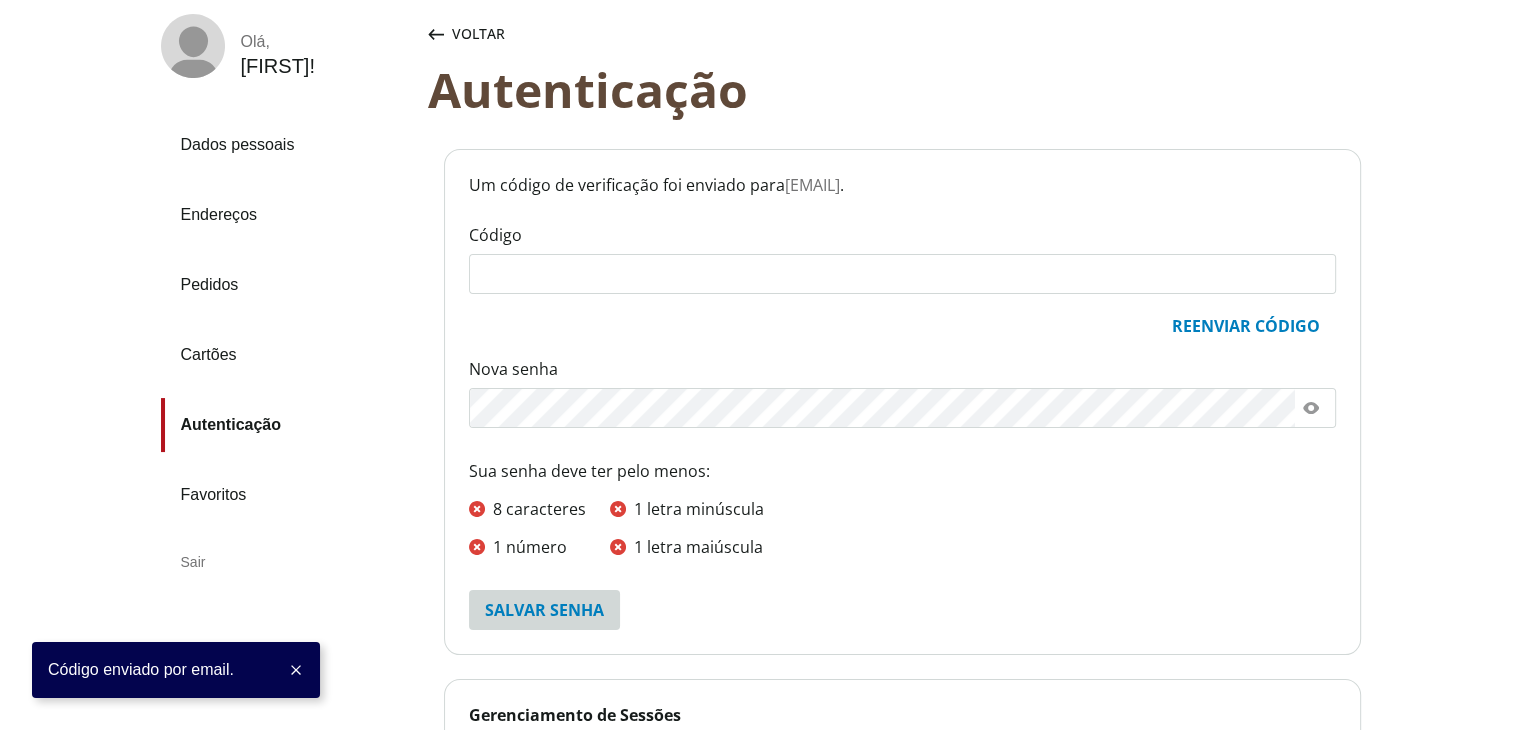 click on "Código" 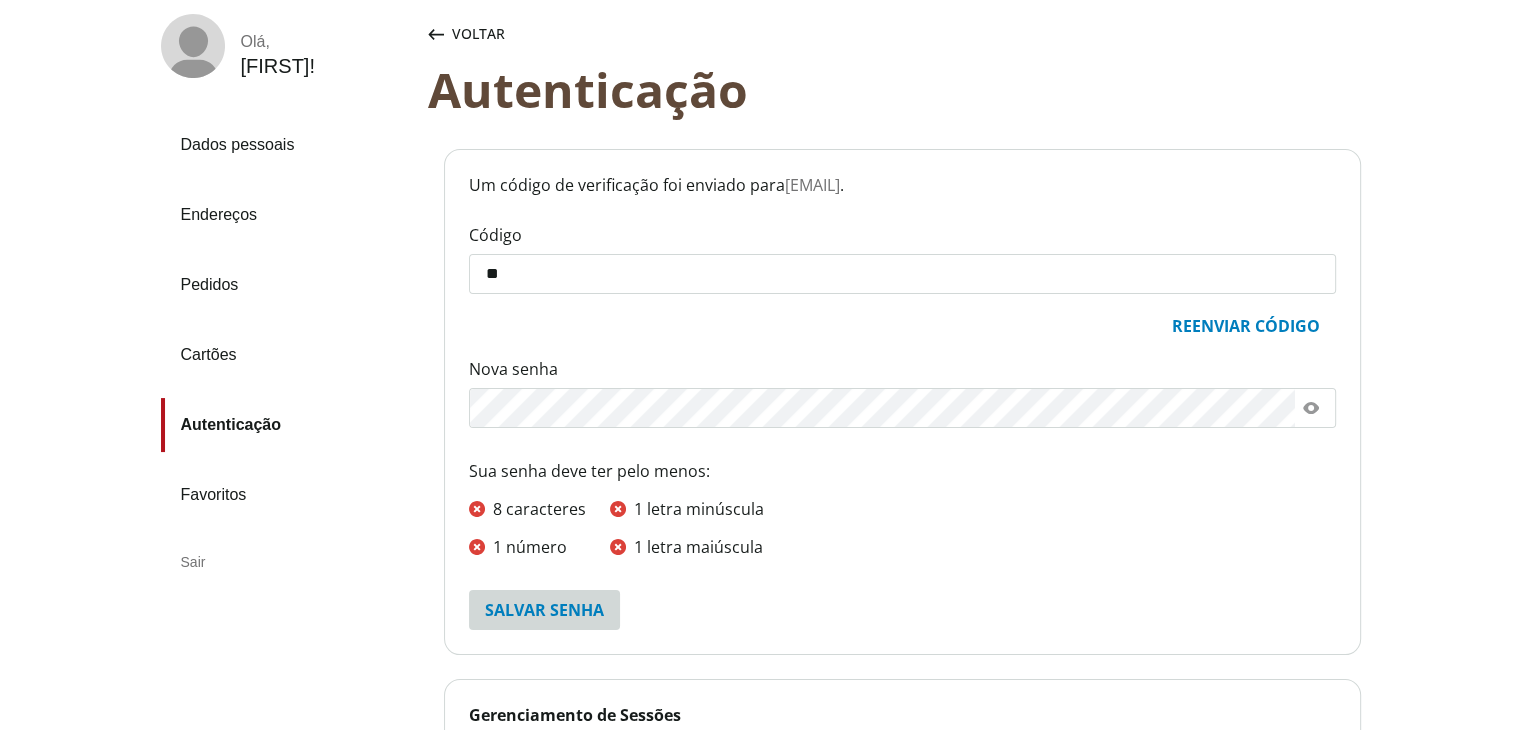 type on "*" 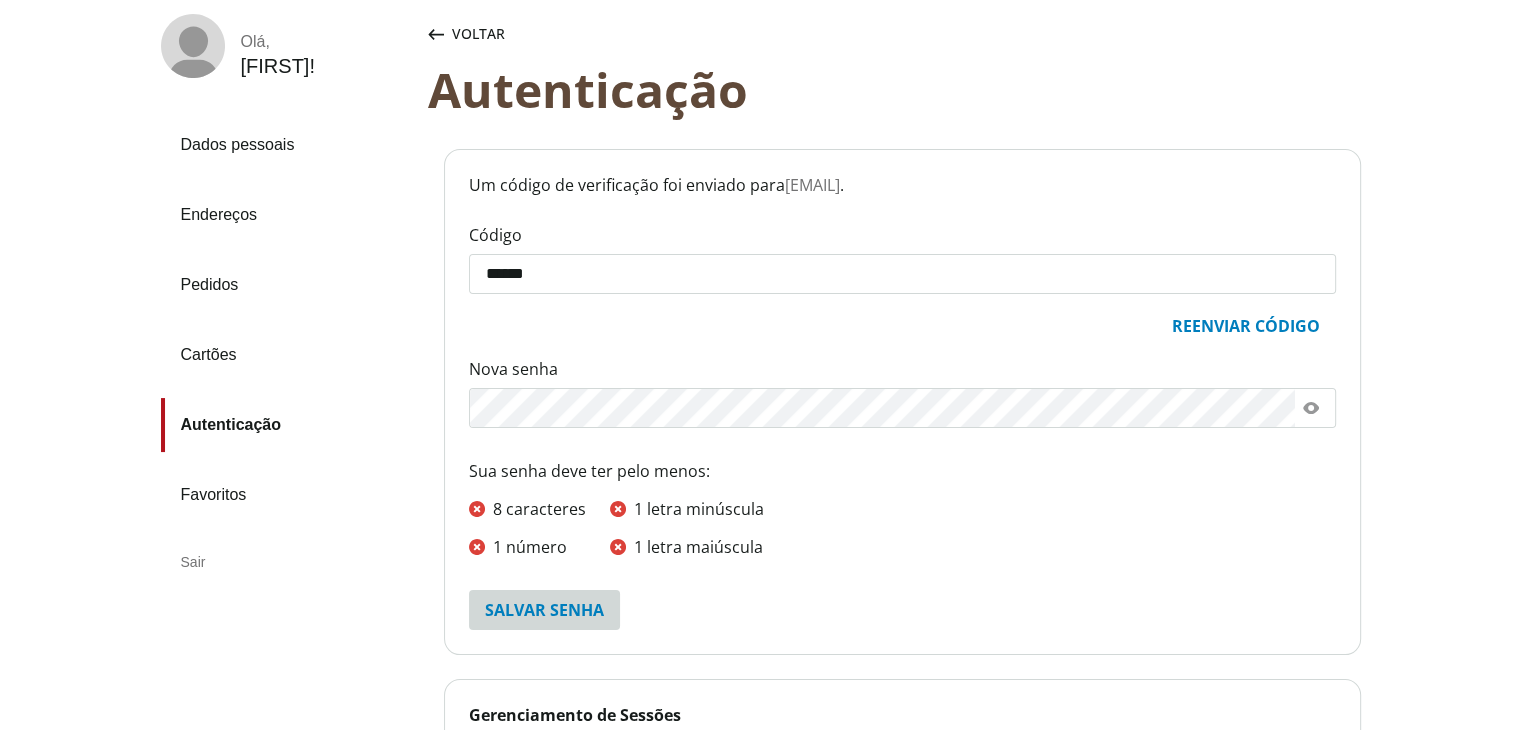 type on "******" 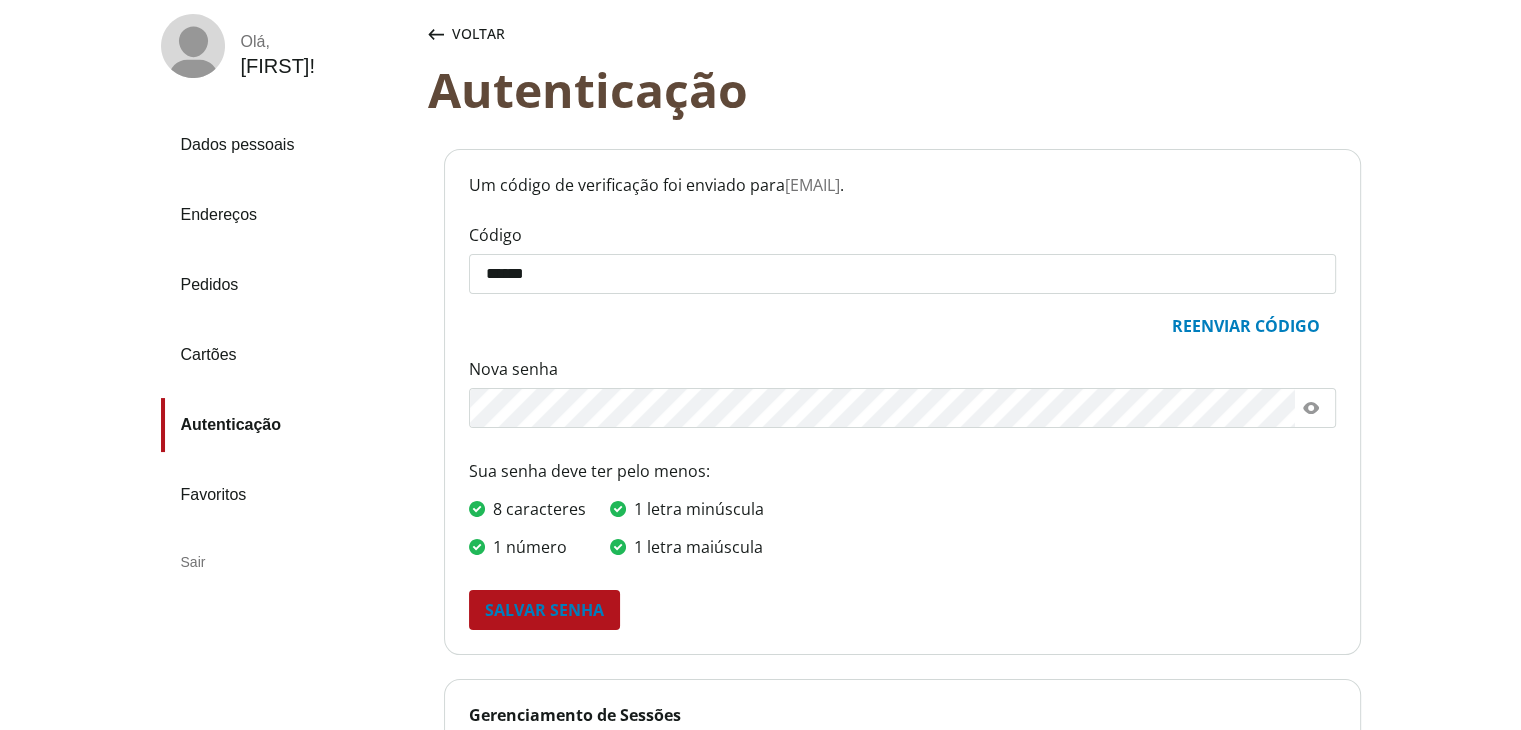 click on "Salvar senha" at bounding box center (544, 610) 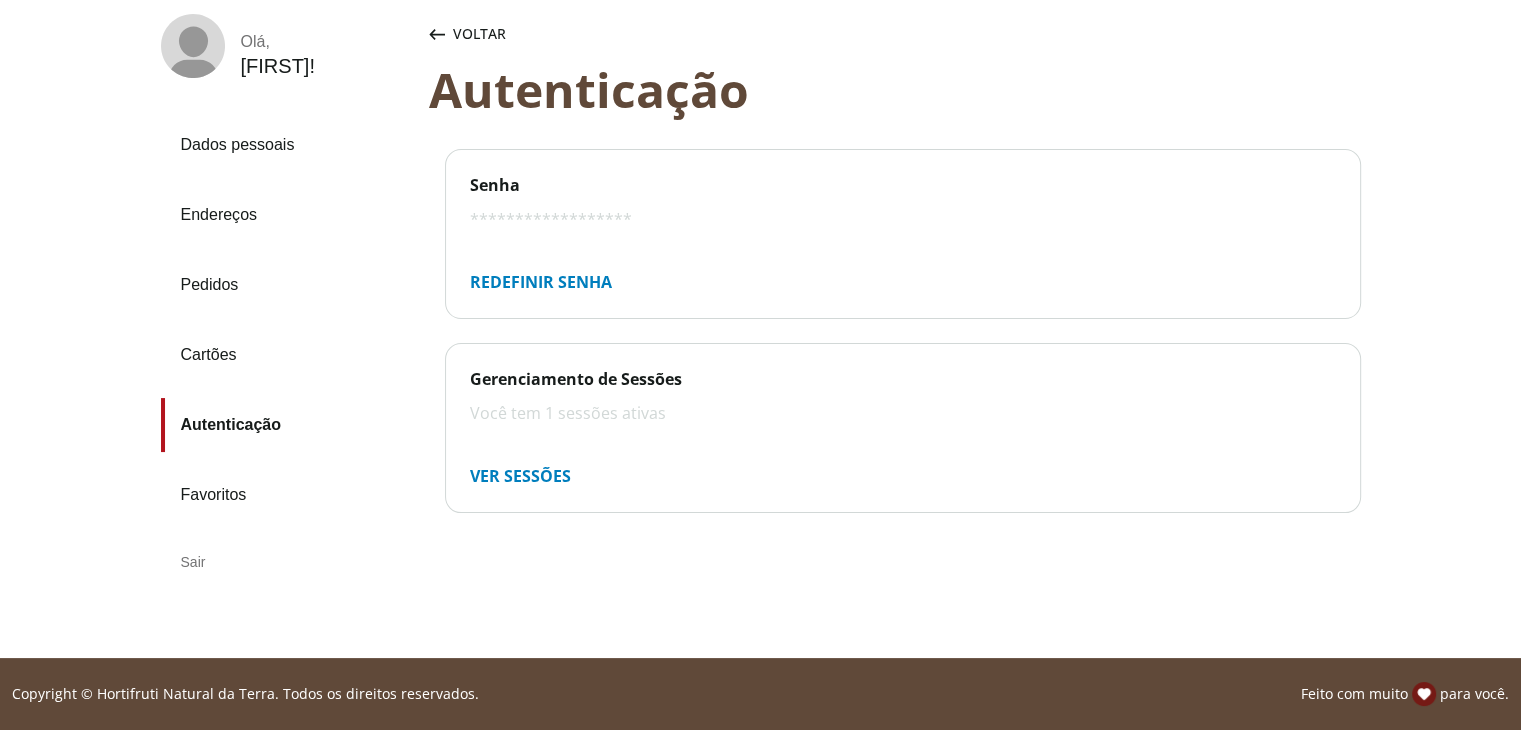 click on "Ver sessões" at bounding box center (520, 476) 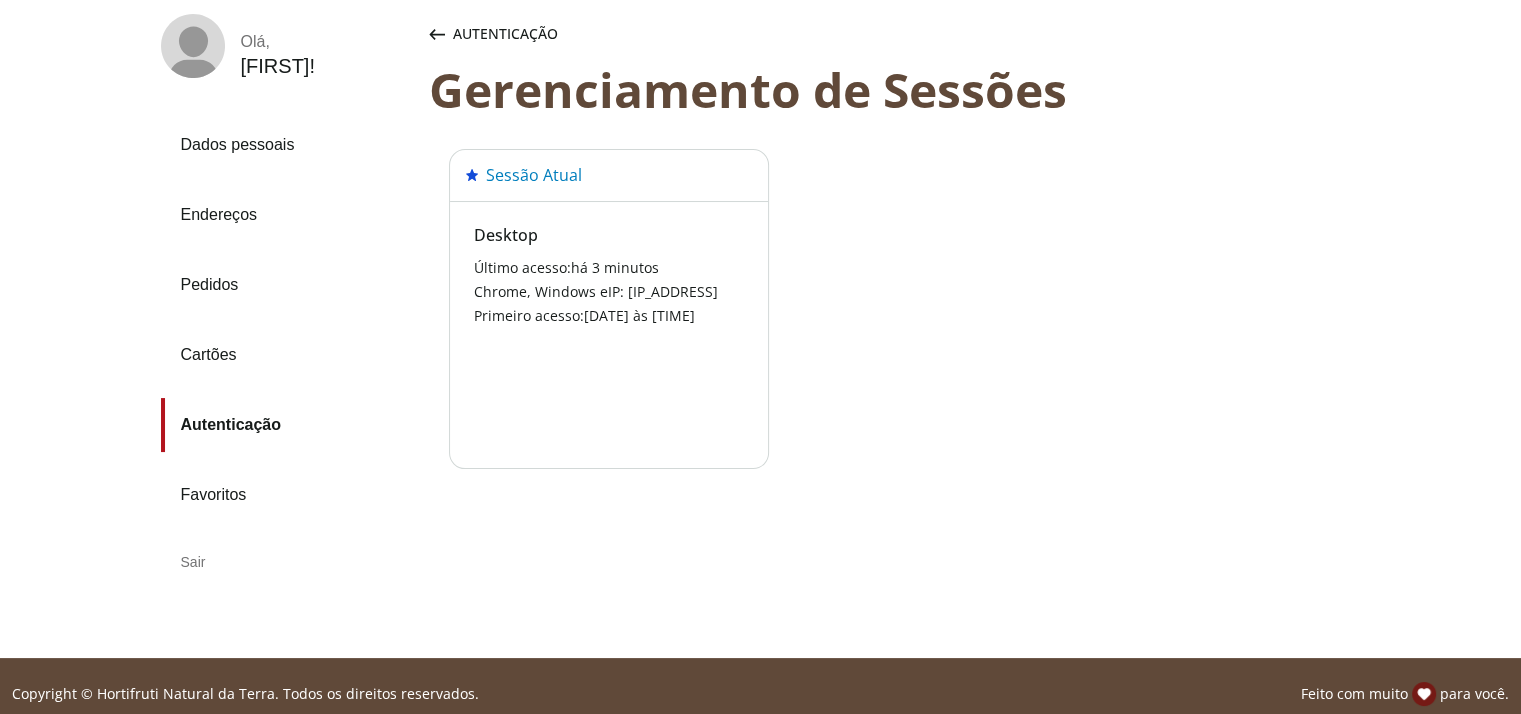 click on "Favoritos" at bounding box center (287, 495) 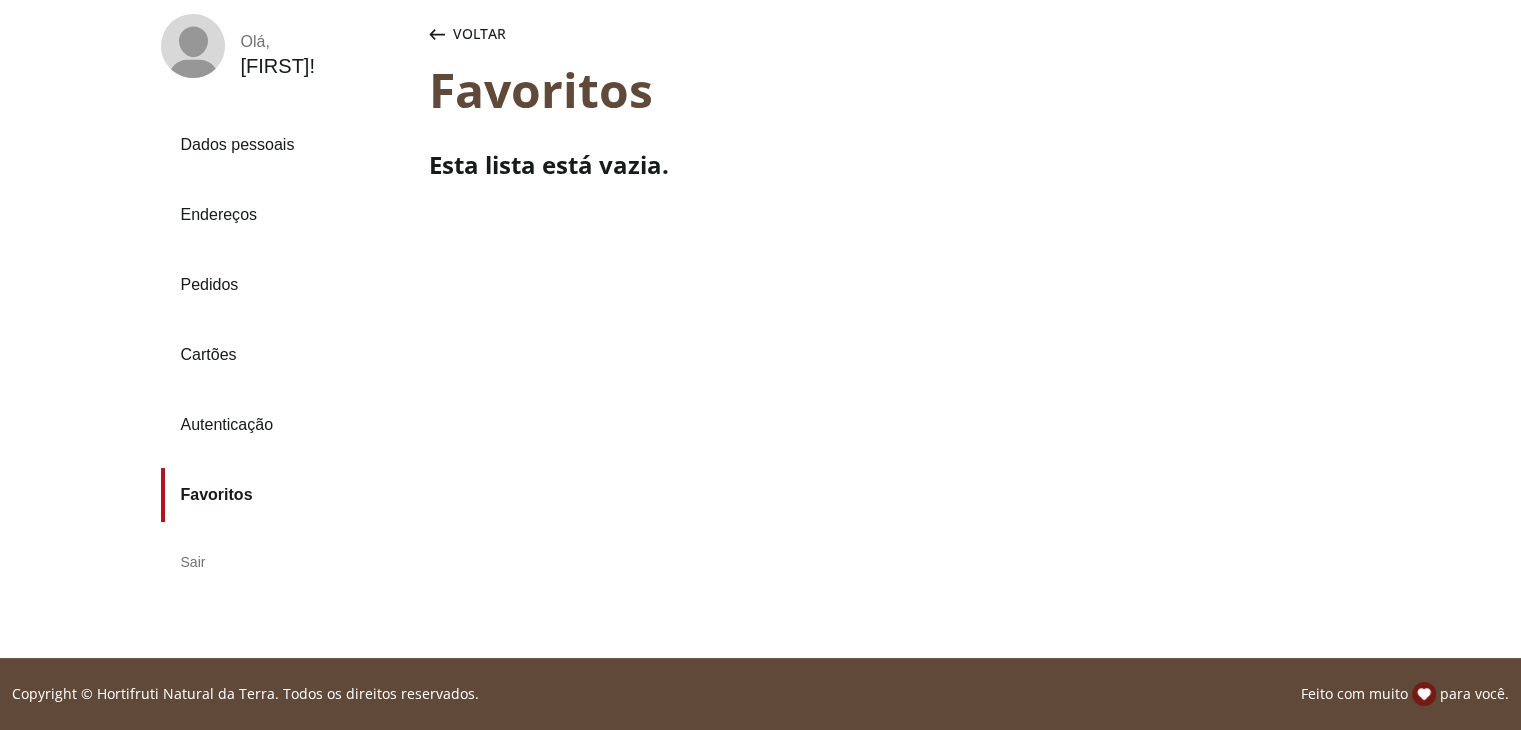 click on "Cartões" at bounding box center (287, 355) 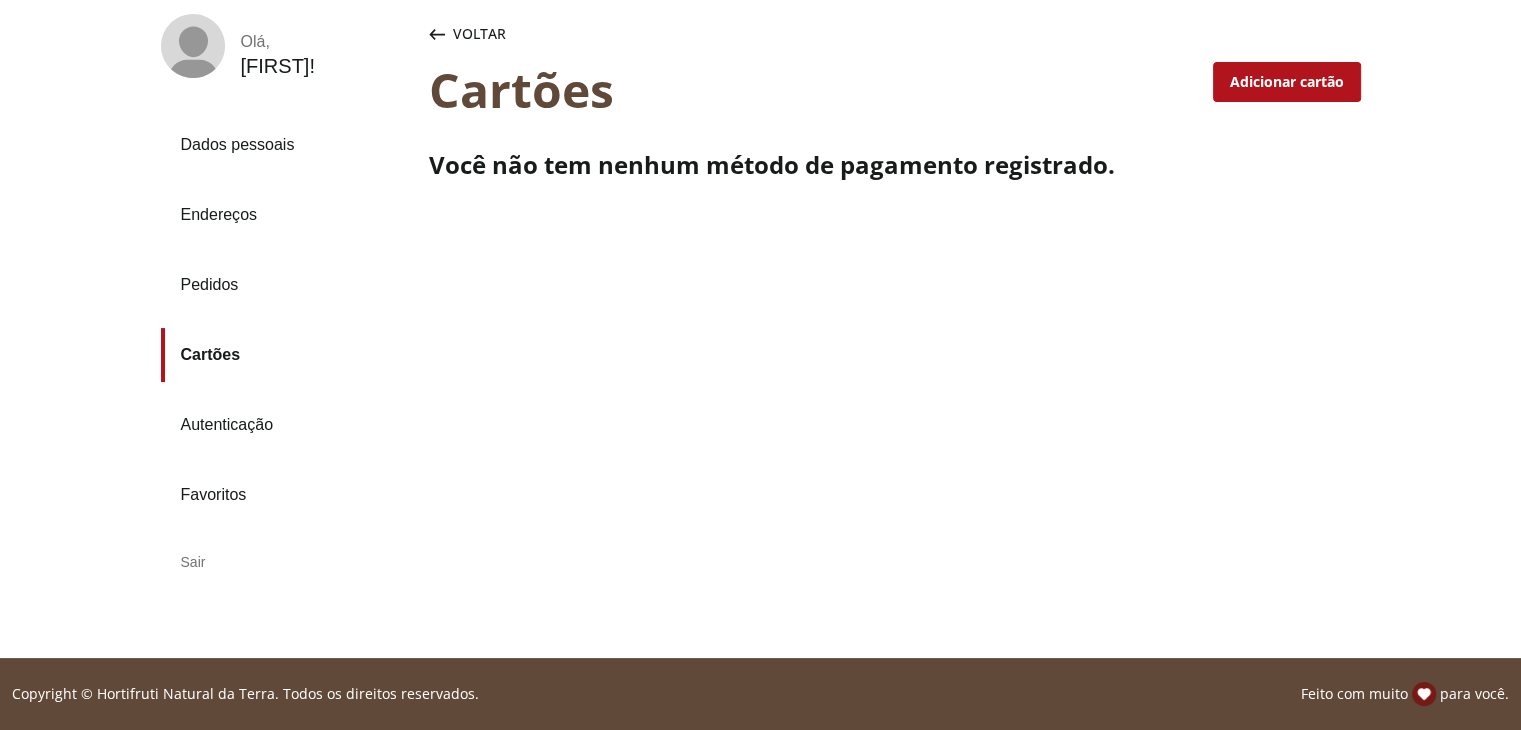 click on "Dados pessoais" at bounding box center (287, 145) 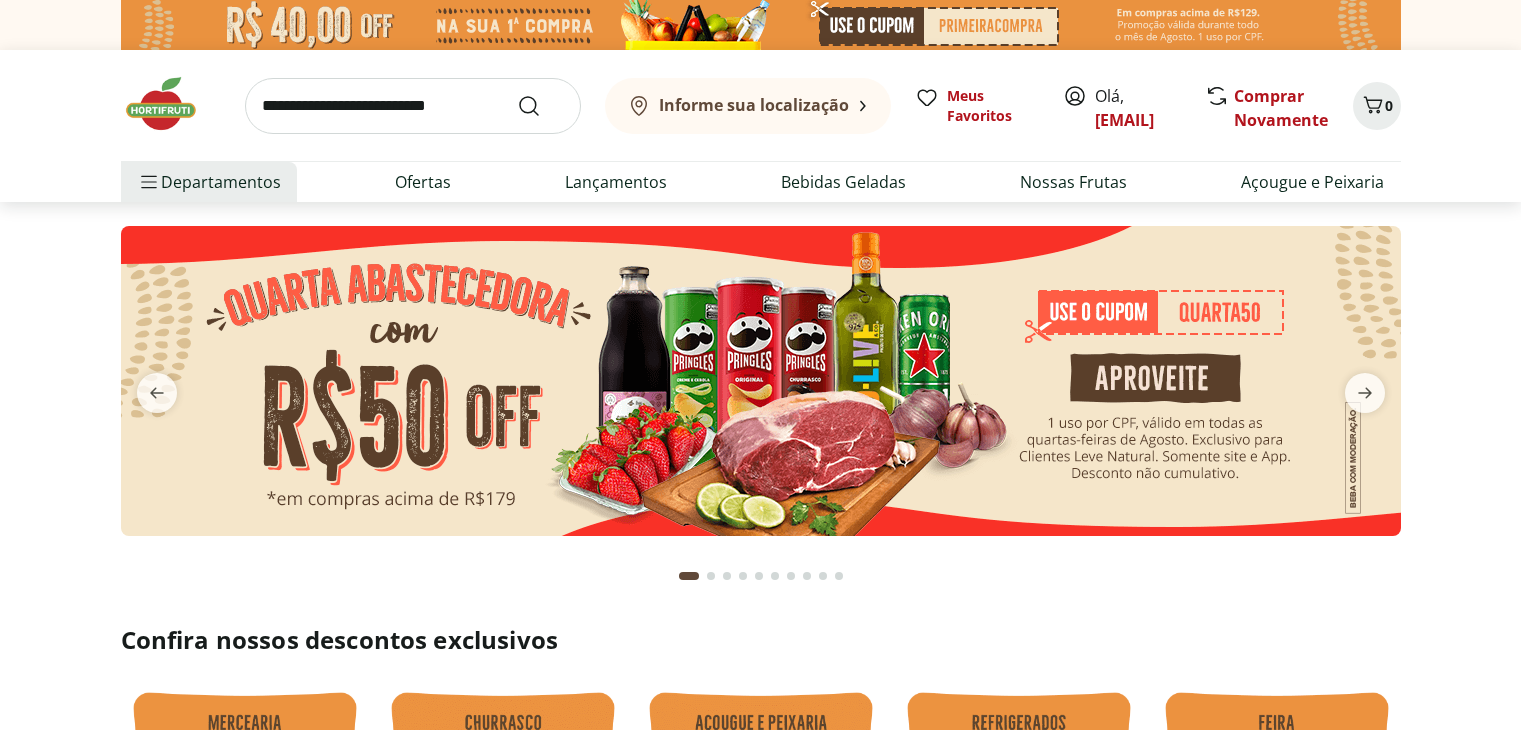 scroll, scrollTop: 0, scrollLeft: 0, axis: both 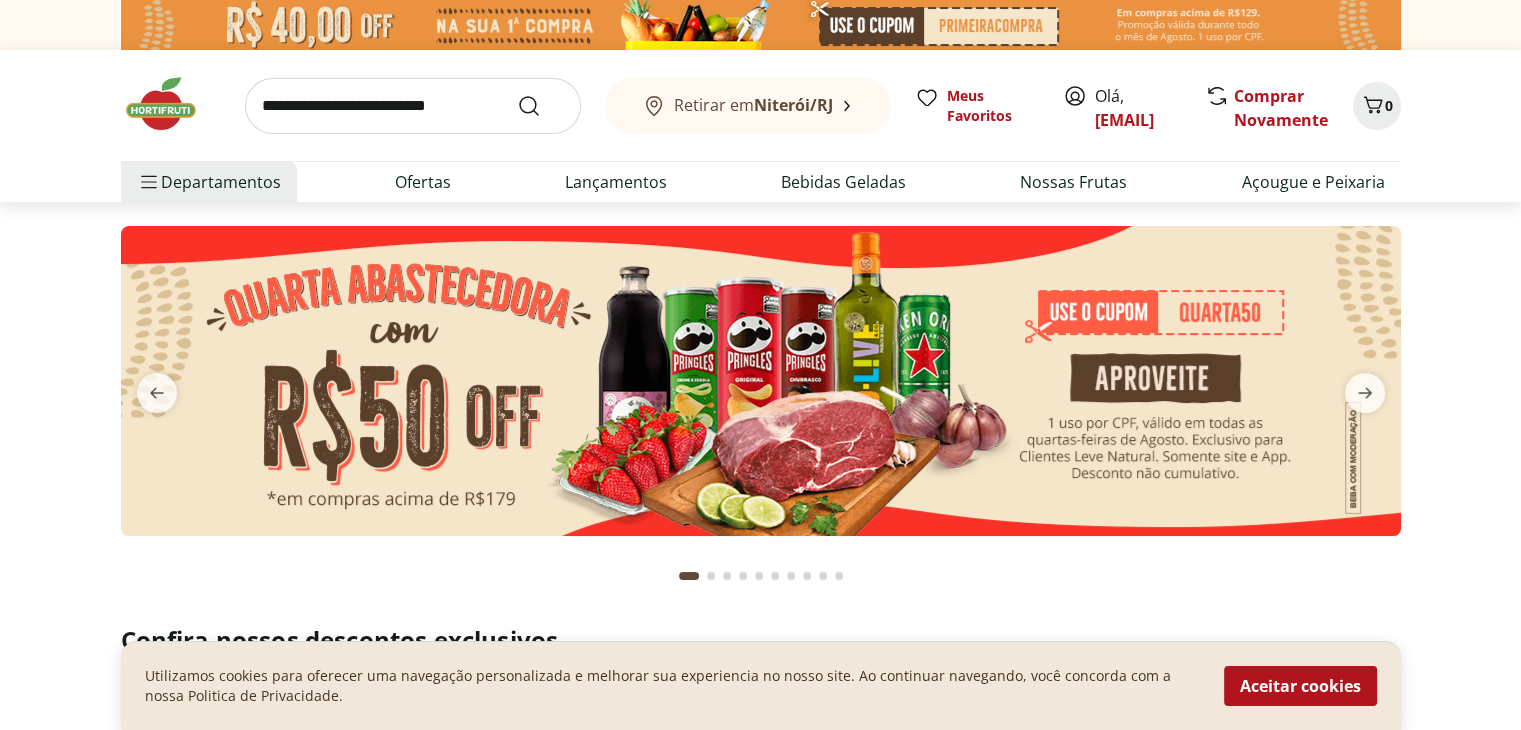 click on "Niterói/RJ" at bounding box center [793, 105] 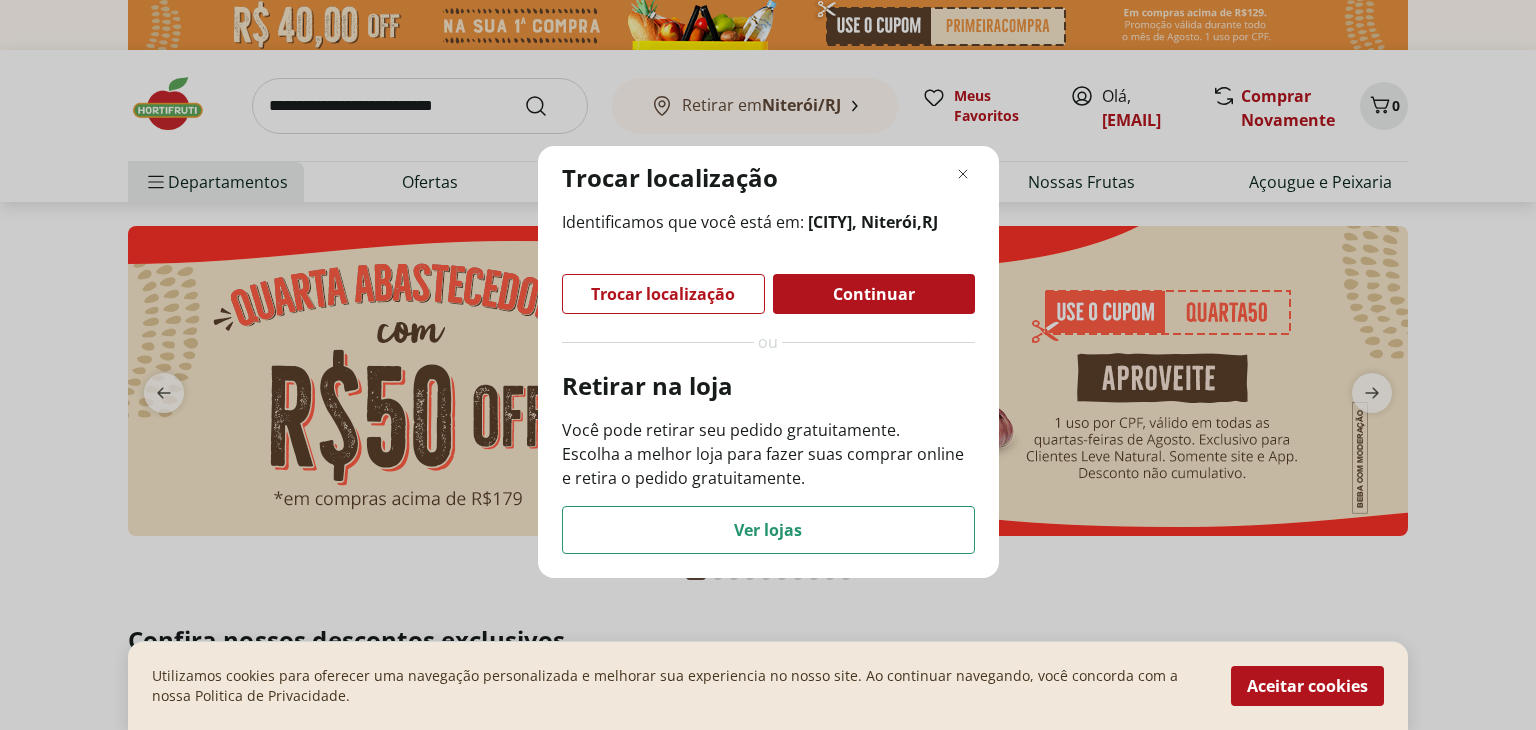 click on "Continuar" at bounding box center (874, 294) 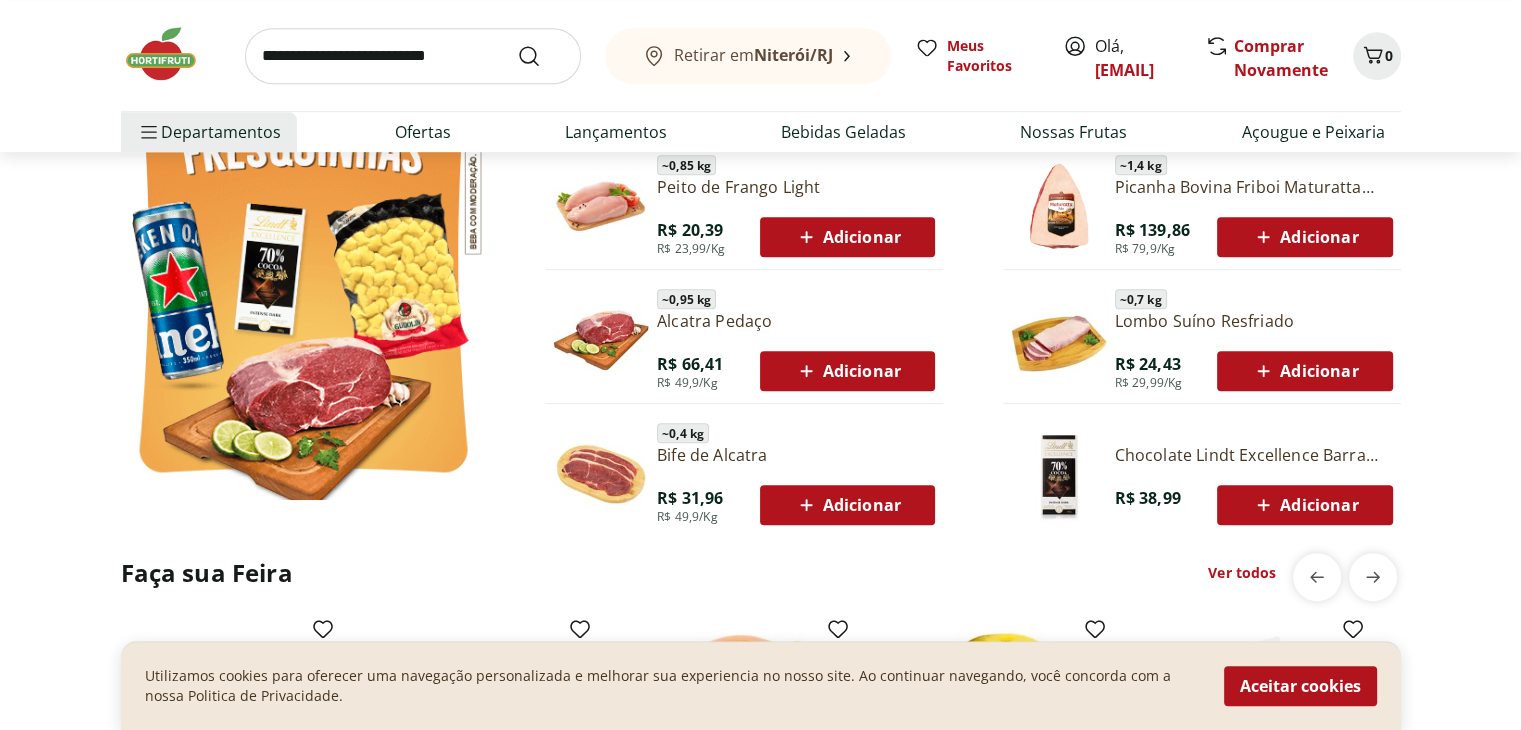 scroll, scrollTop: 900, scrollLeft: 0, axis: vertical 